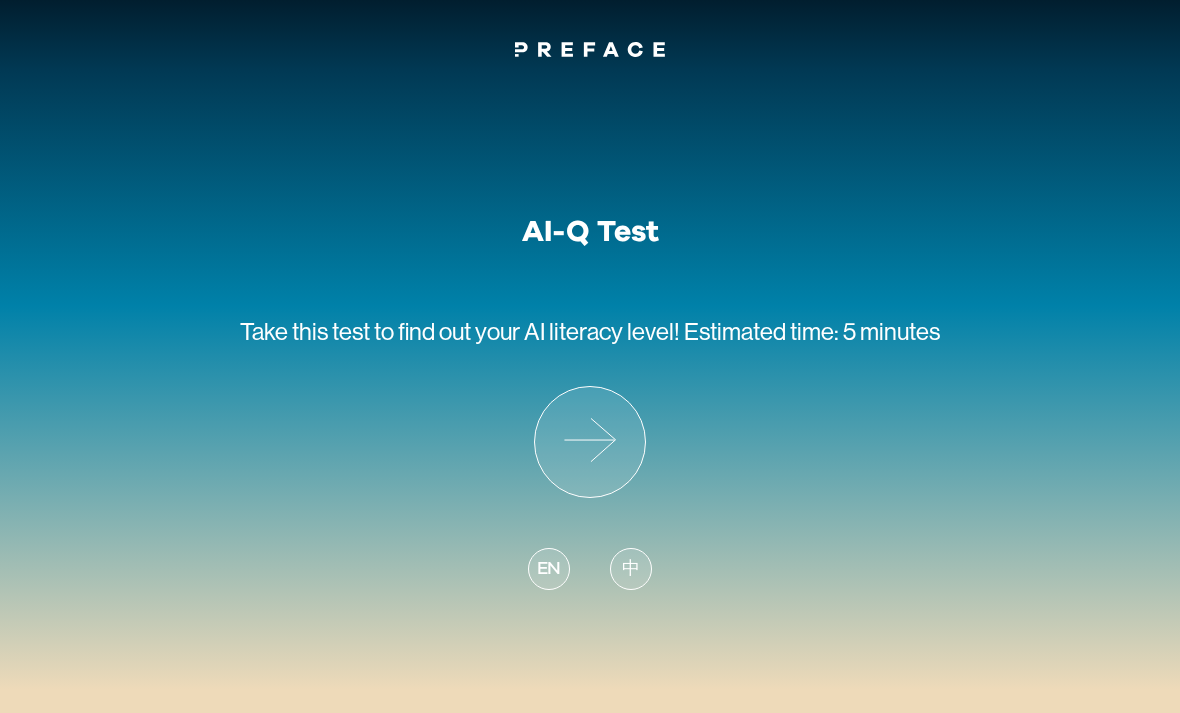 scroll, scrollTop: 0, scrollLeft: 0, axis: both 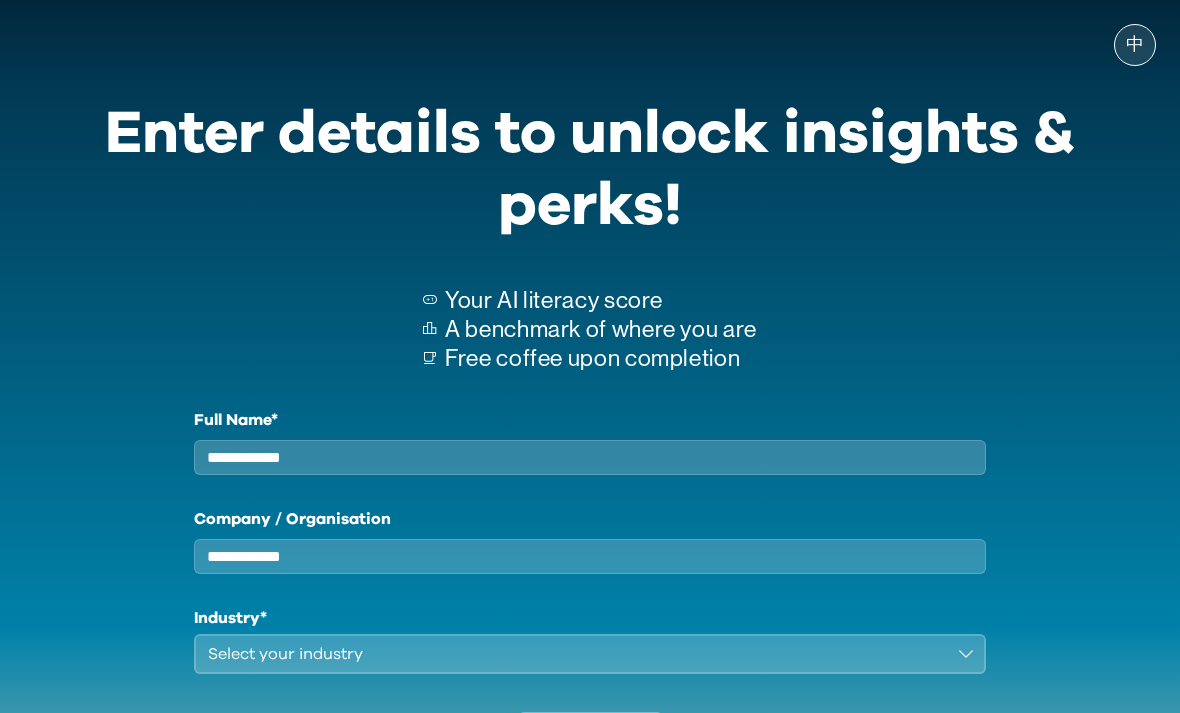 click on "Full Name*" at bounding box center [590, 457] 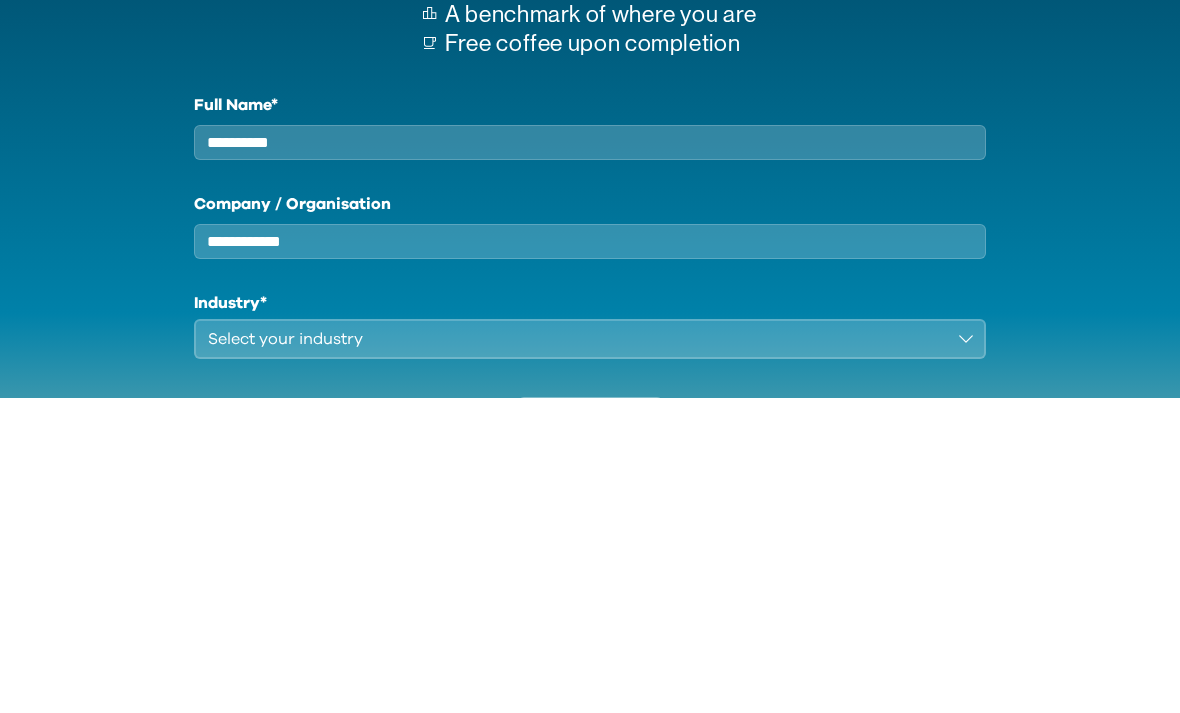 type on "**********" 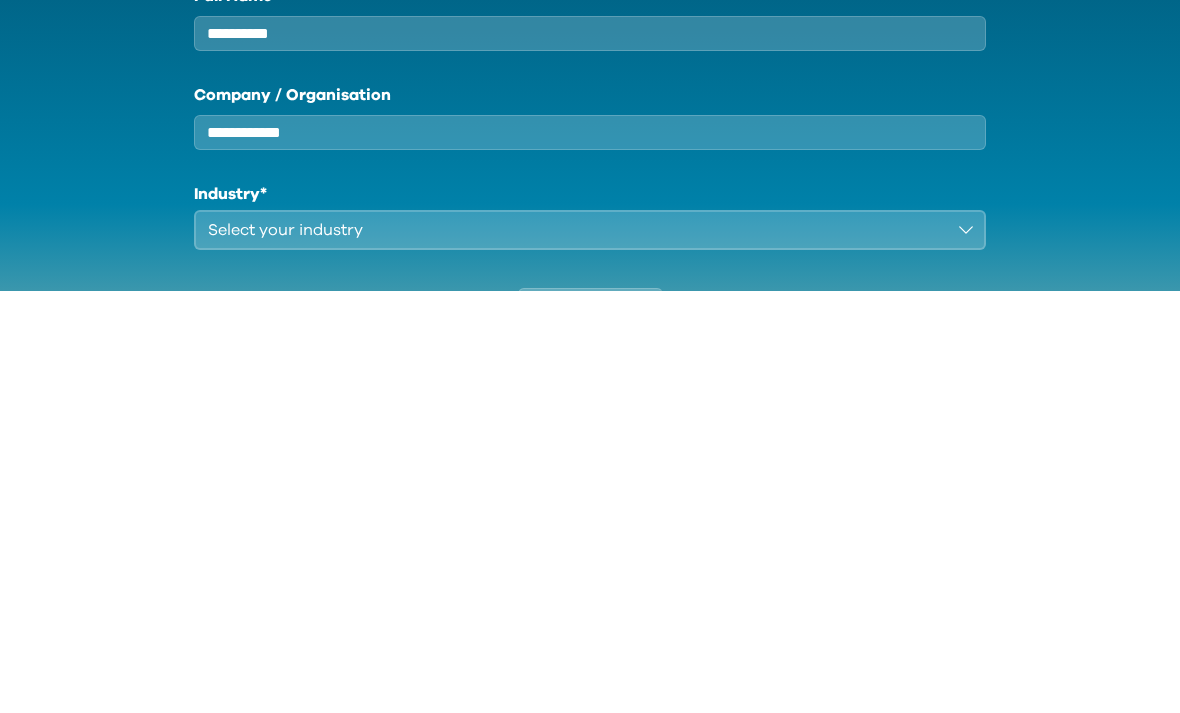 scroll, scrollTop: 190, scrollLeft: 0, axis: vertical 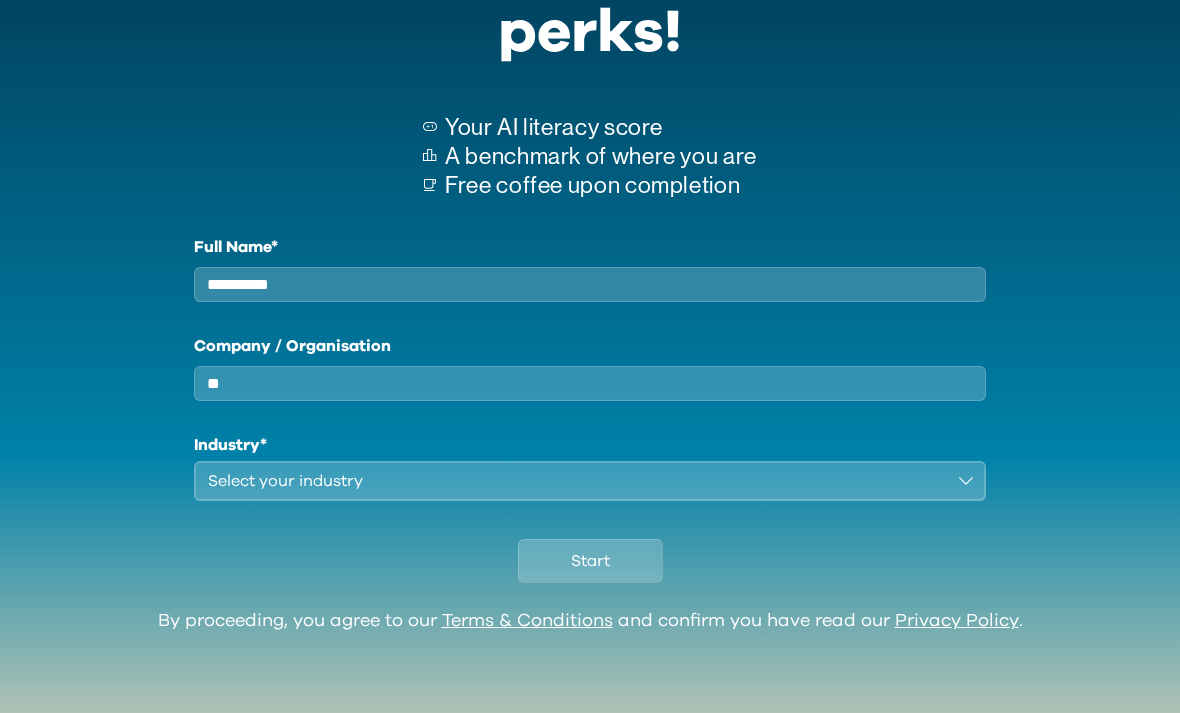 type on "*" 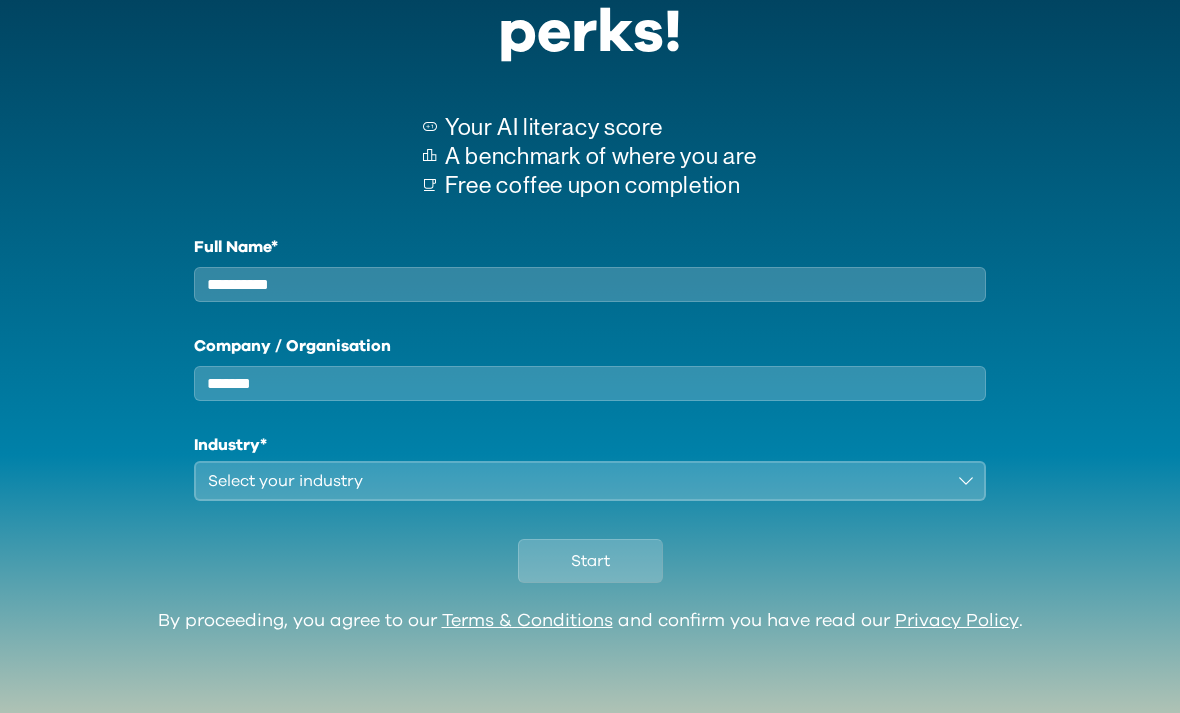 type on "*******" 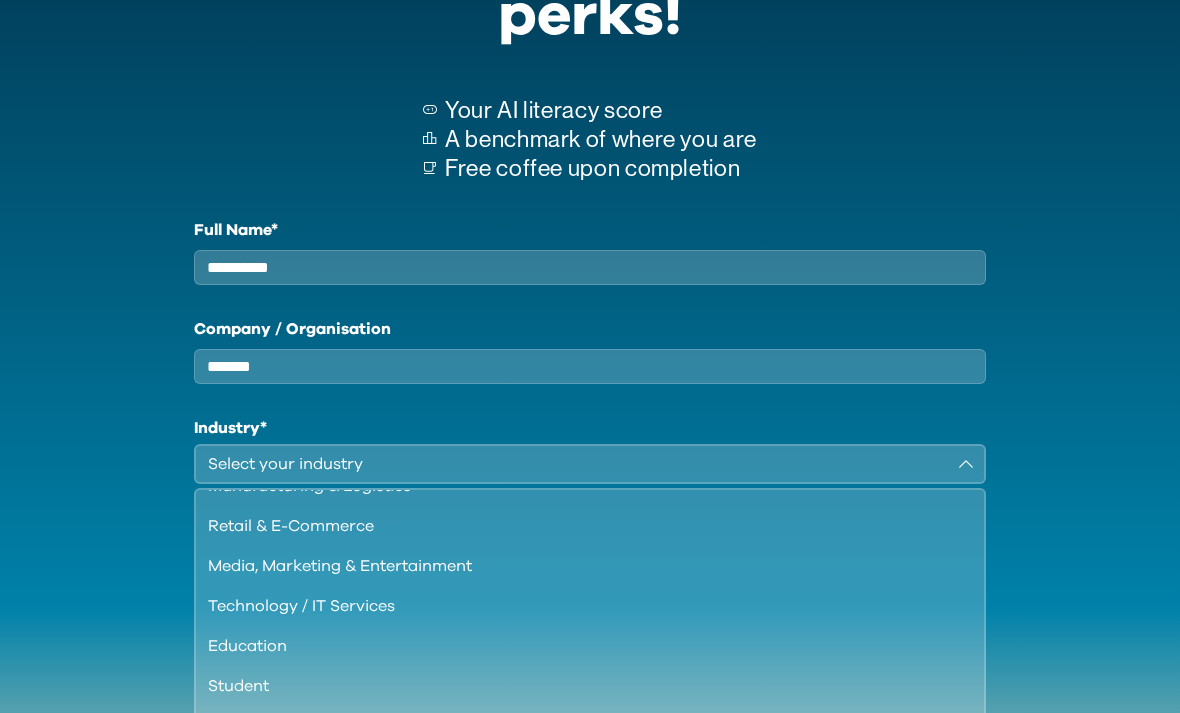 scroll, scrollTop: 121, scrollLeft: 0, axis: vertical 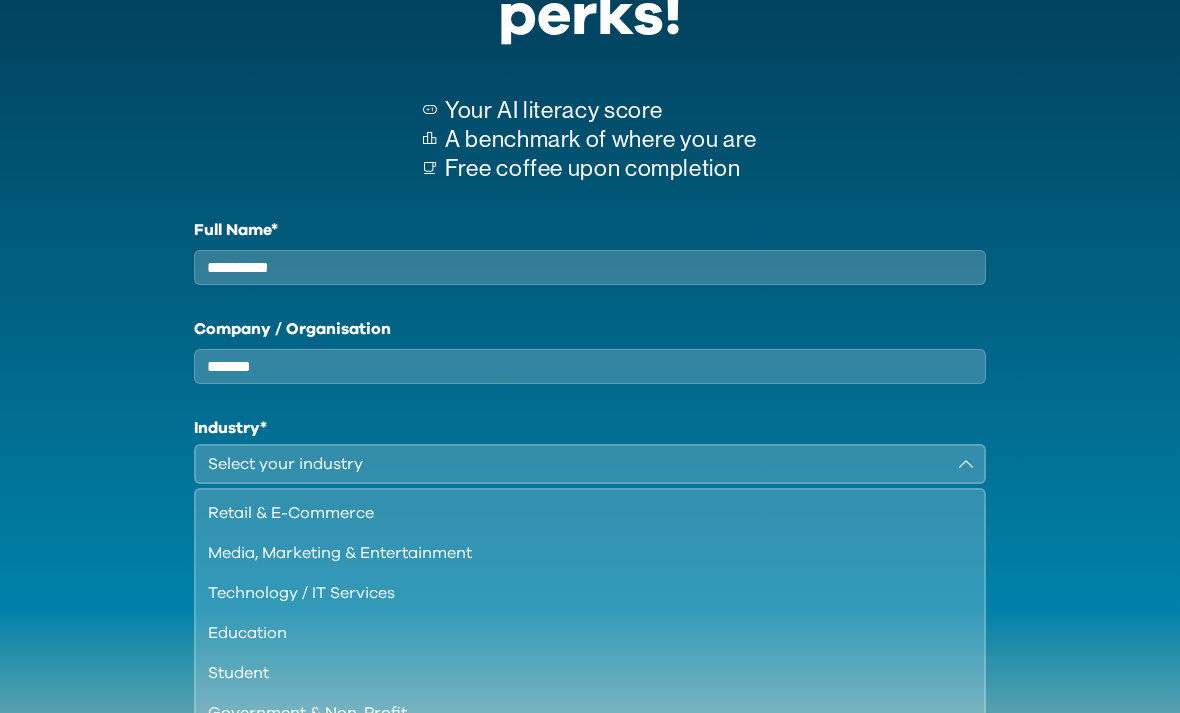 click on "Student" at bounding box center (578, 673) 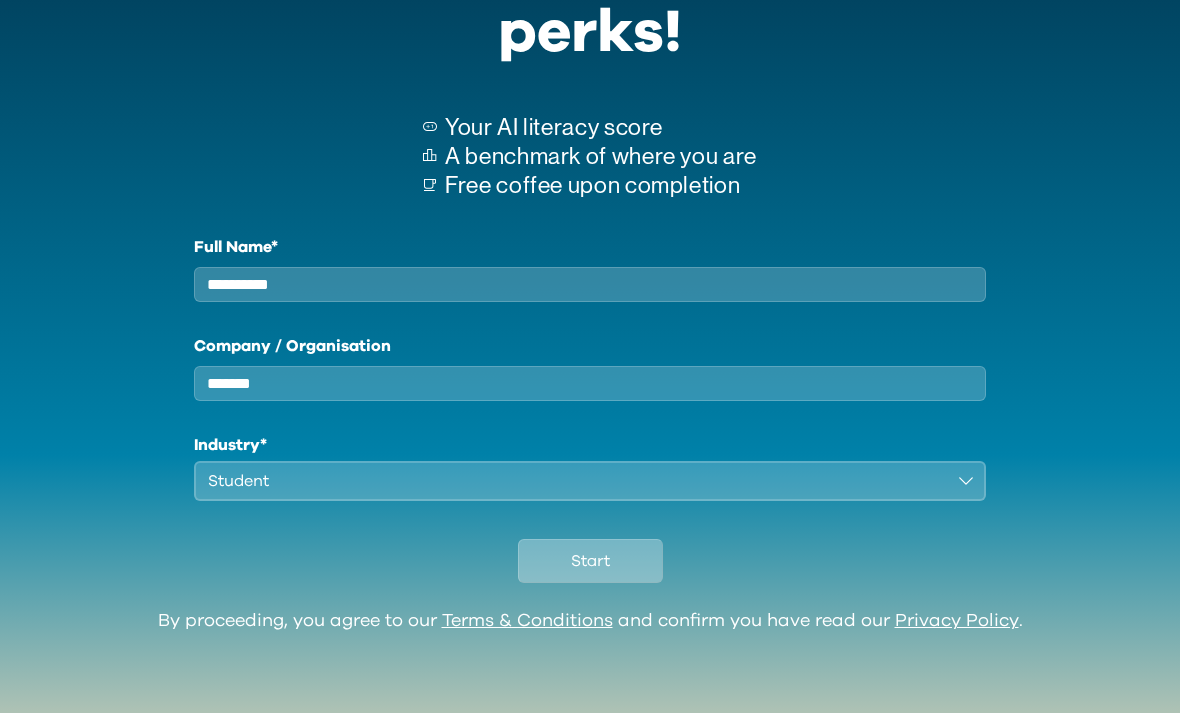 click on "Start" at bounding box center [590, 561] 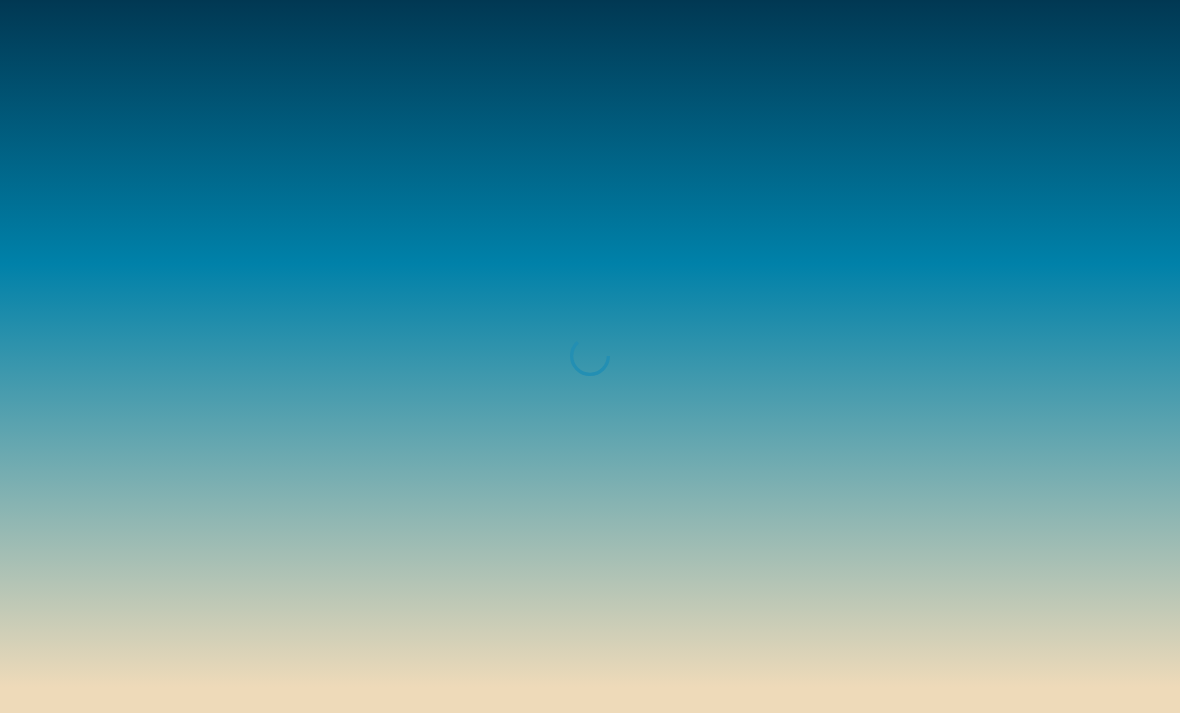 scroll, scrollTop: 0, scrollLeft: 0, axis: both 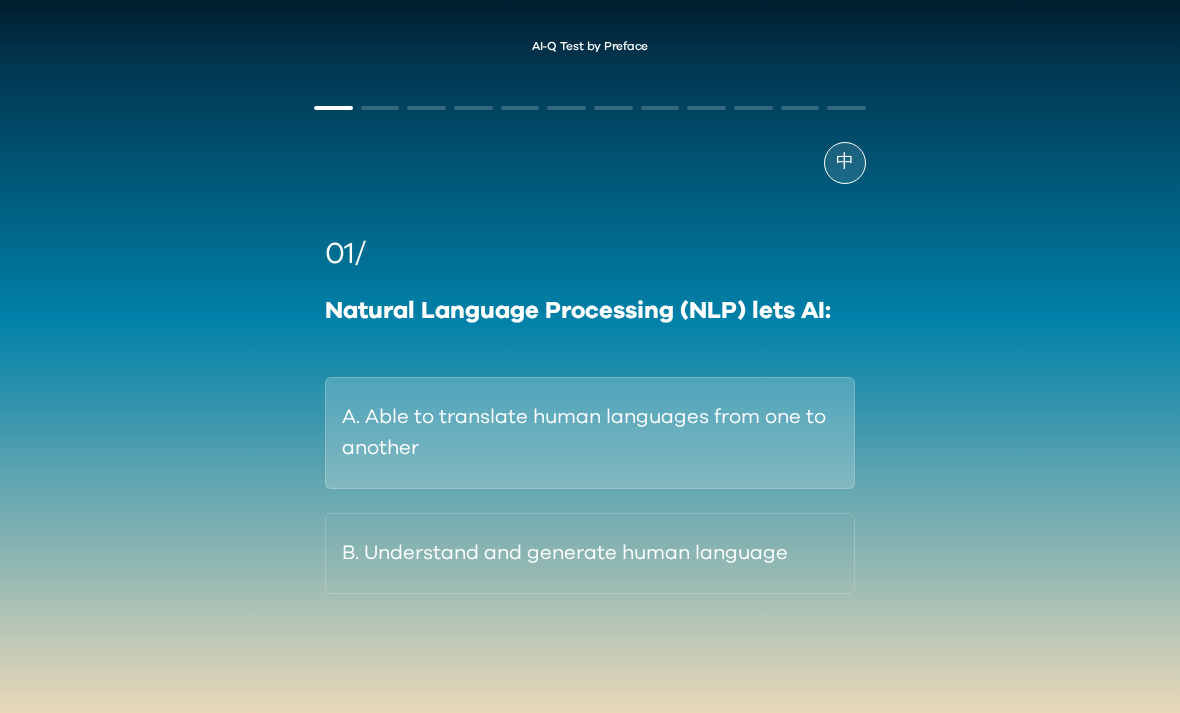 click on "A. Able to translate human languages from one to another" at bounding box center [590, 433] 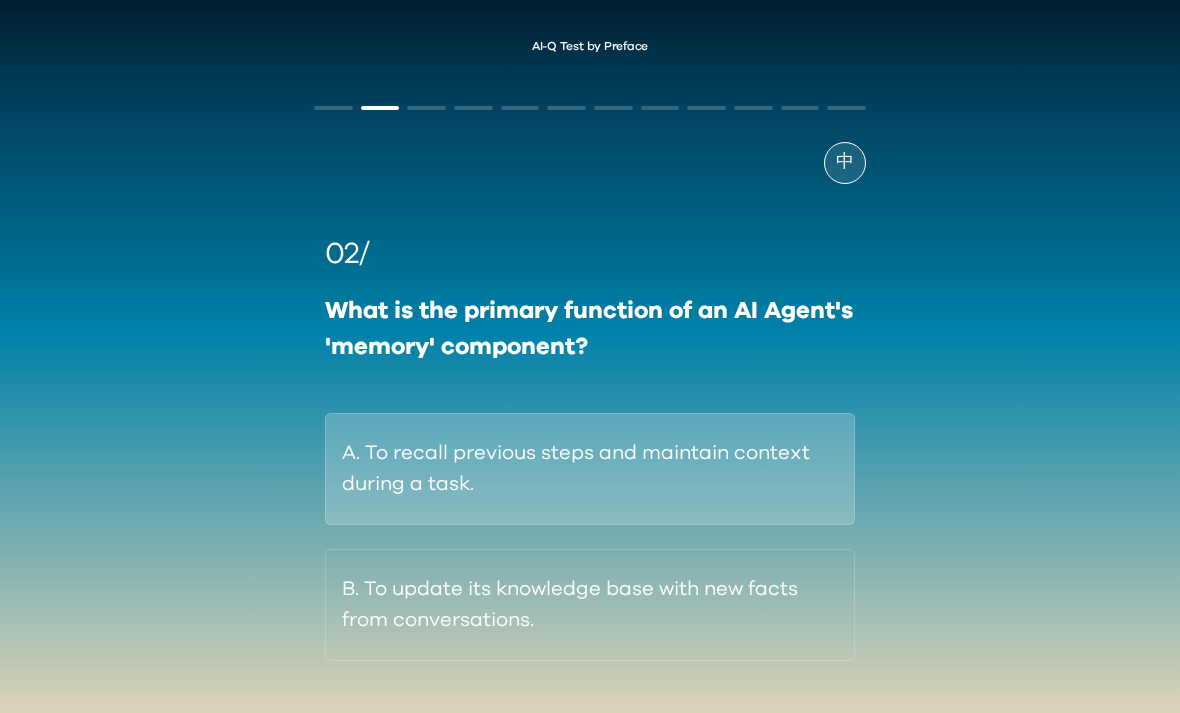 click on "A. To recall previous steps and maintain context during a task." at bounding box center (590, 469) 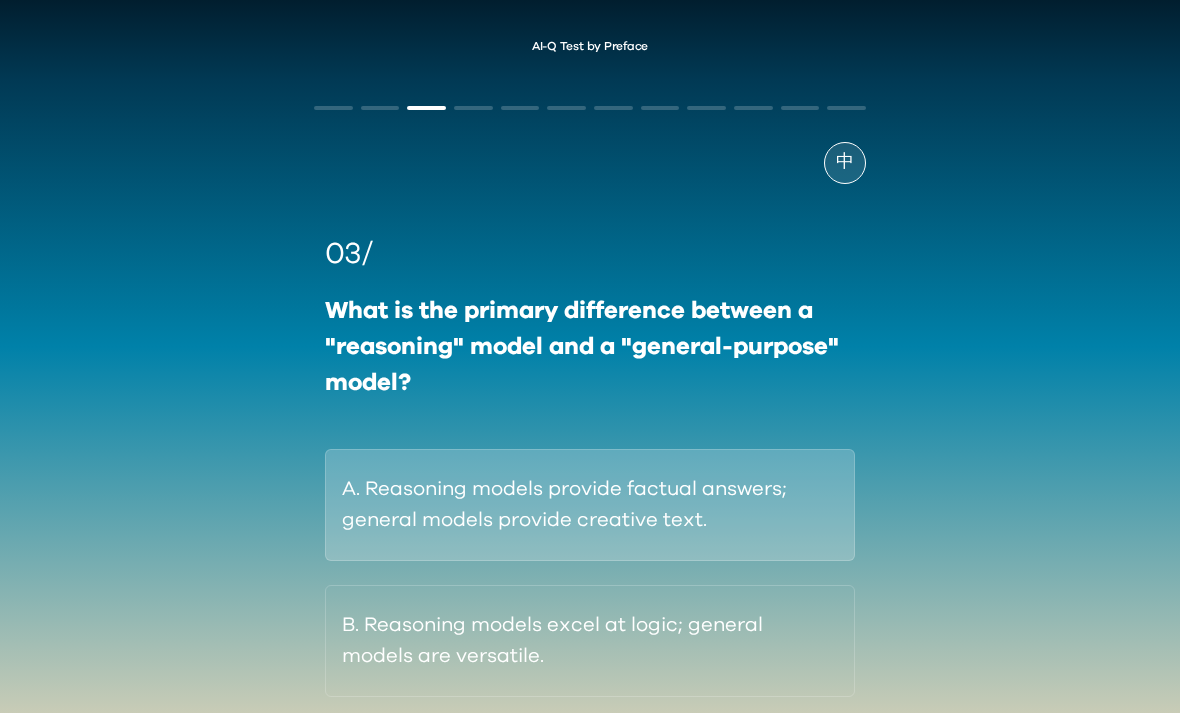 click on "A. Reasoning models provide factual answers; general models provide creative text." at bounding box center [590, 505] 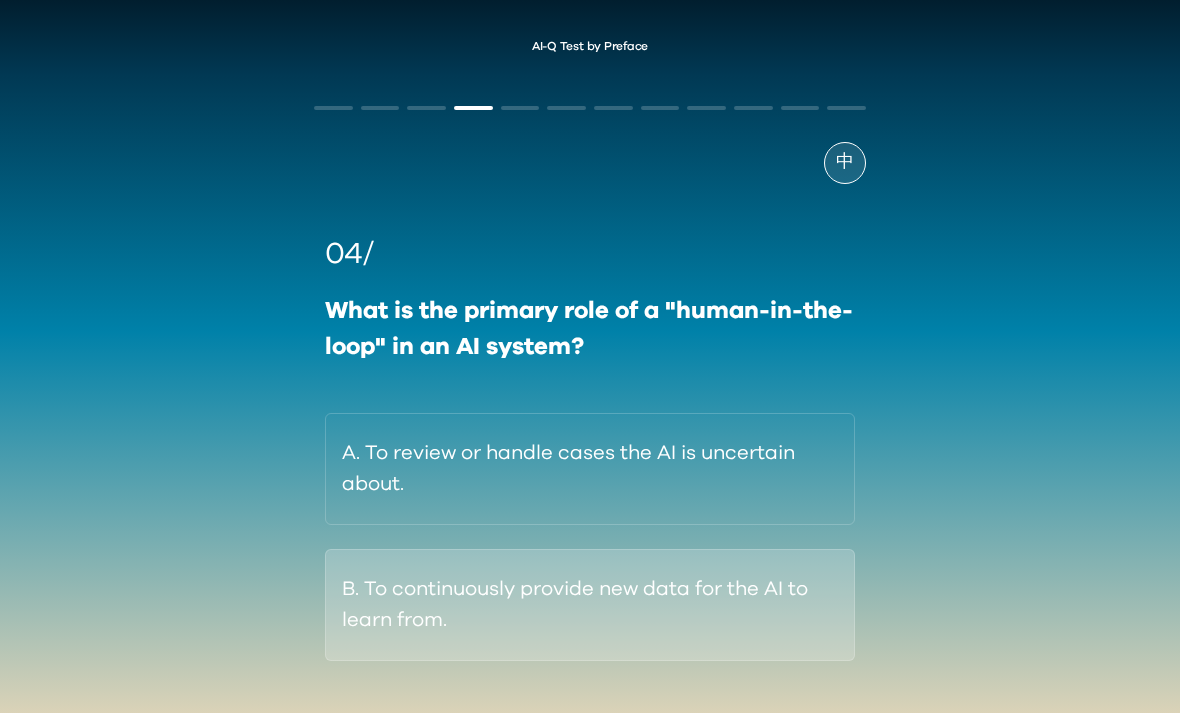 click on "B. To continuously provide new data for the AI to learn from." at bounding box center (590, 605) 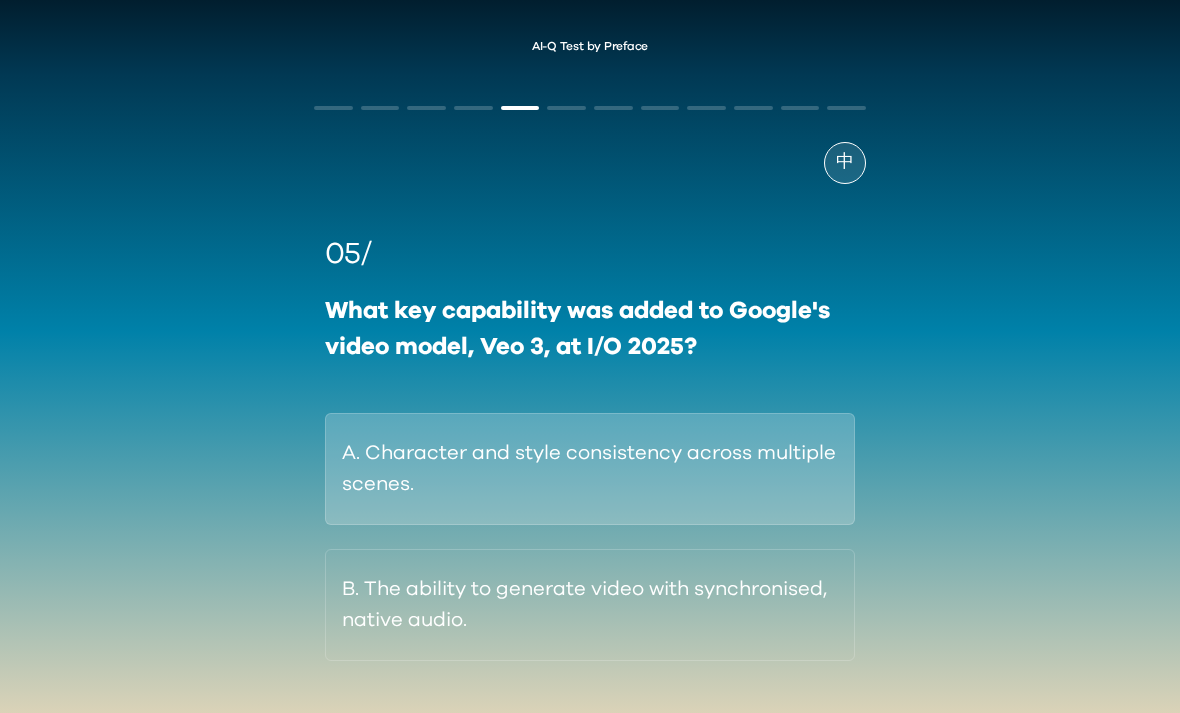 click on "A. Character and style consistency across multiple scenes." at bounding box center (590, 469) 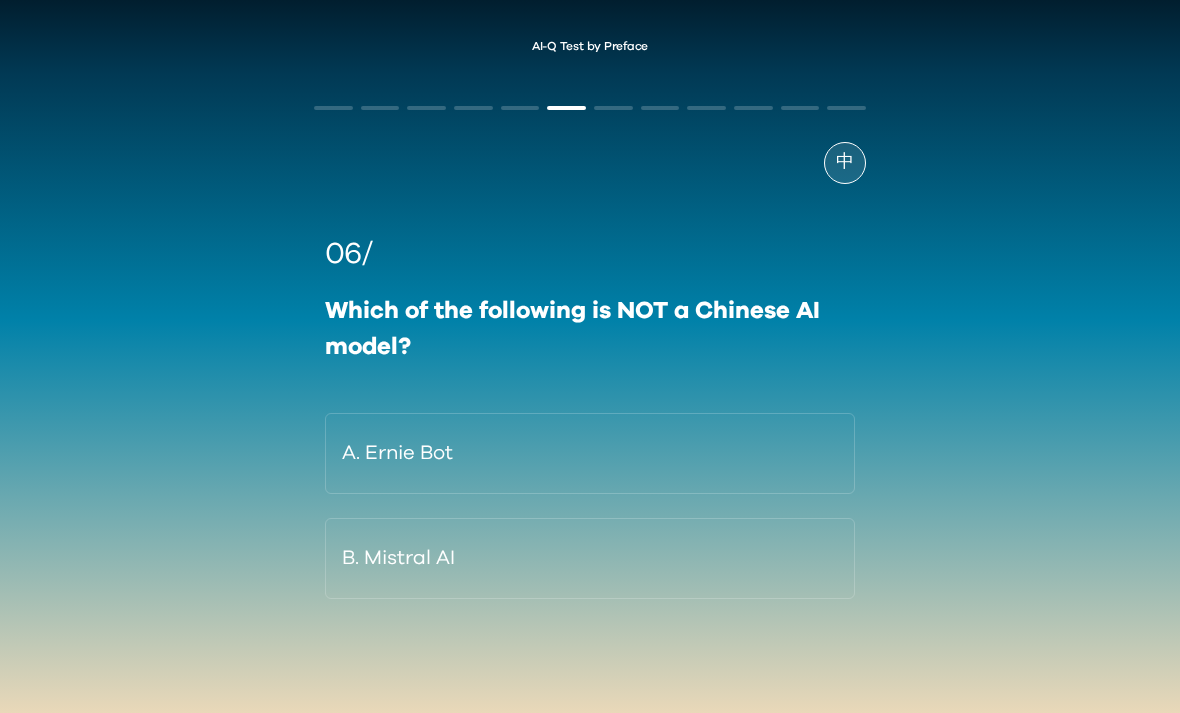 click on "中" at bounding box center (845, 162) 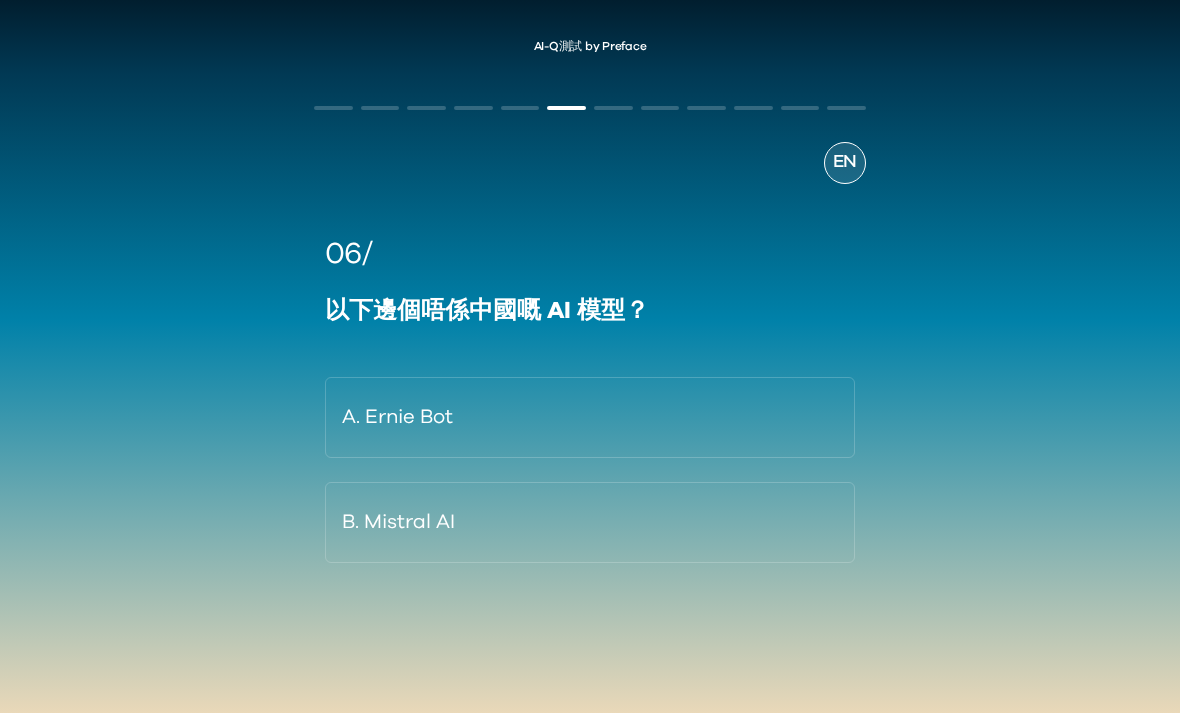 click on "EN" at bounding box center [845, 163] 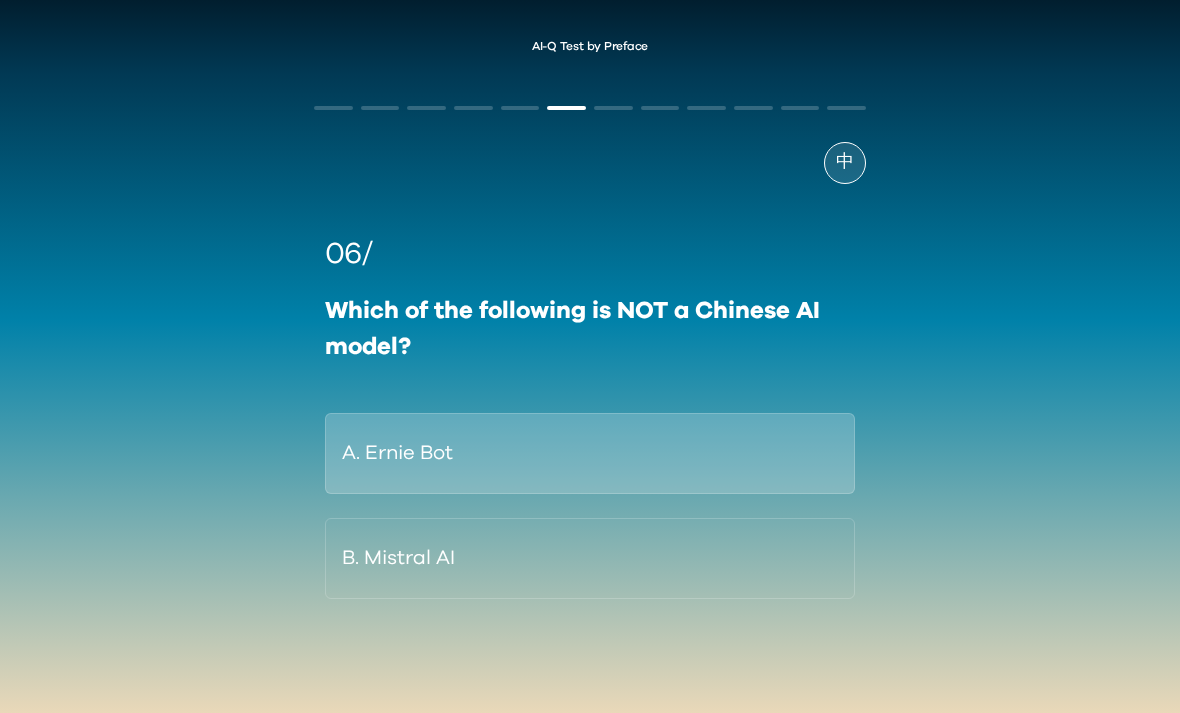 click on "A. Ernie Bot" at bounding box center [590, 453] 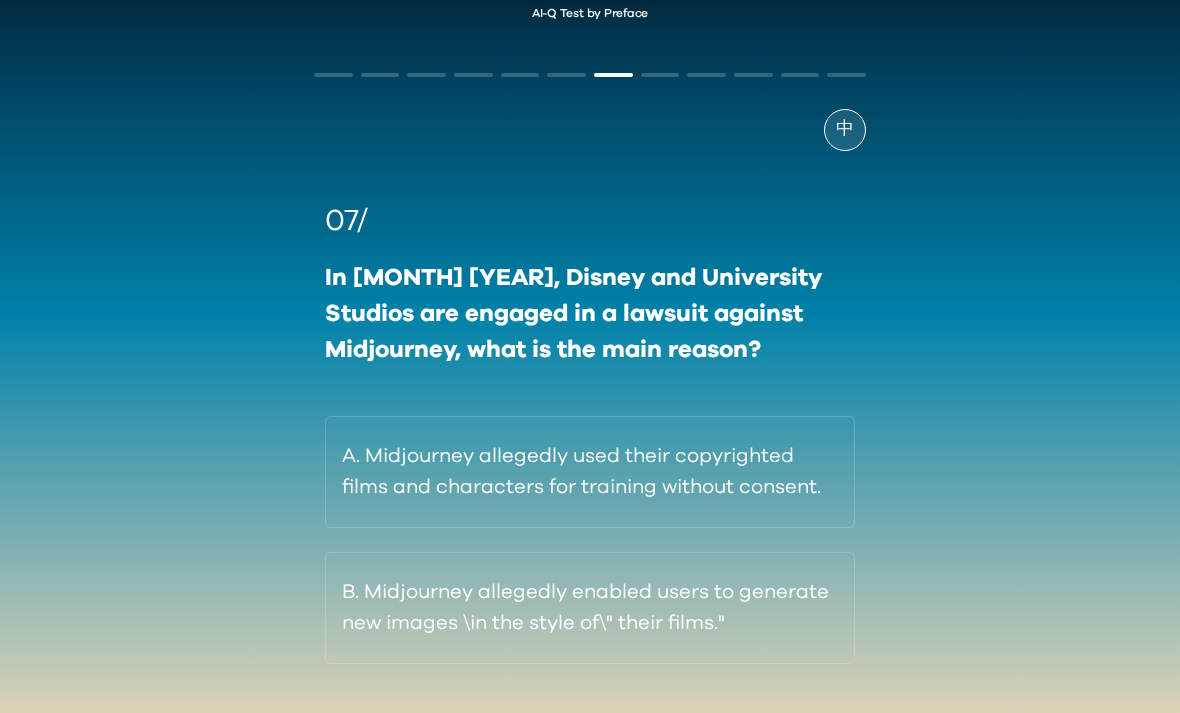 scroll, scrollTop: 37, scrollLeft: 0, axis: vertical 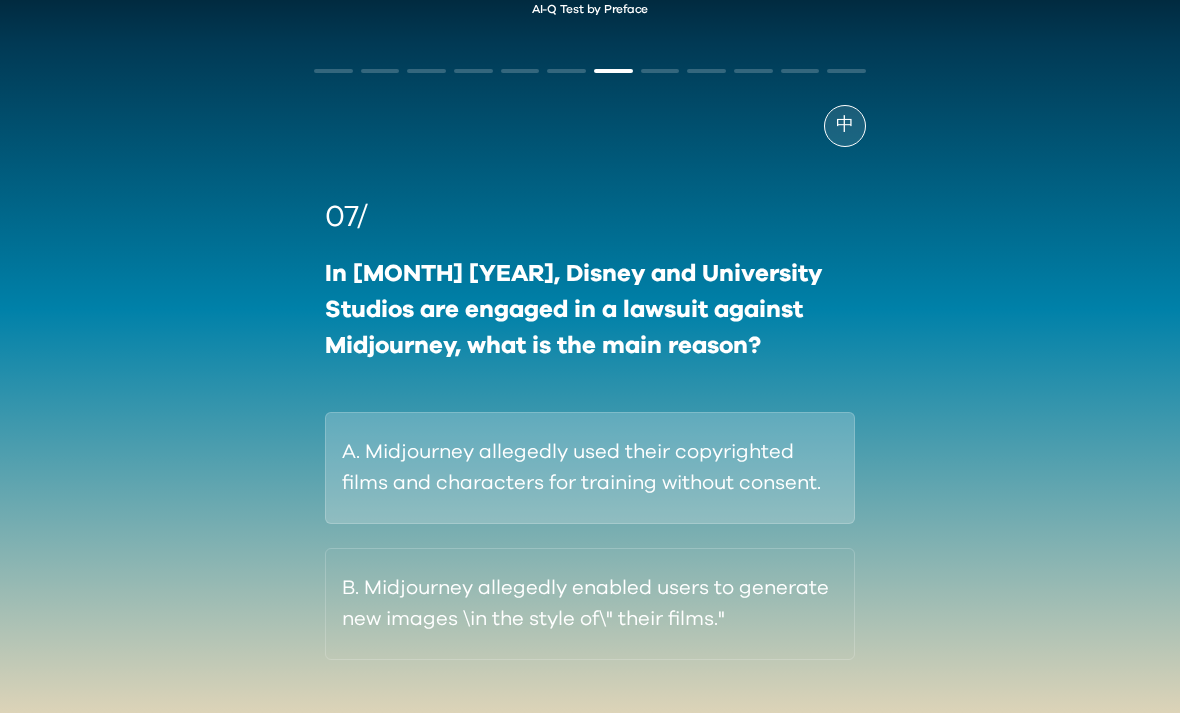 click on "A. Midjourney allegedly used their copyrighted films and characters for training without consent." at bounding box center (590, 468) 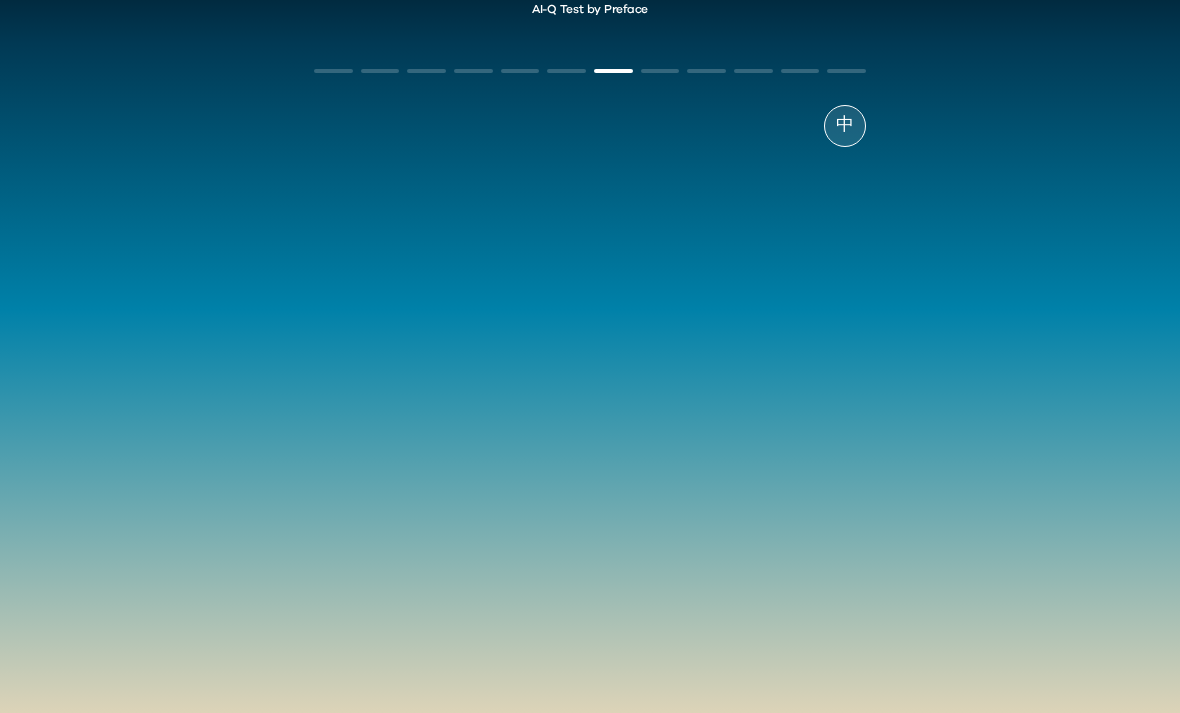 scroll, scrollTop: 0, scrollLeft: 0, axis: both 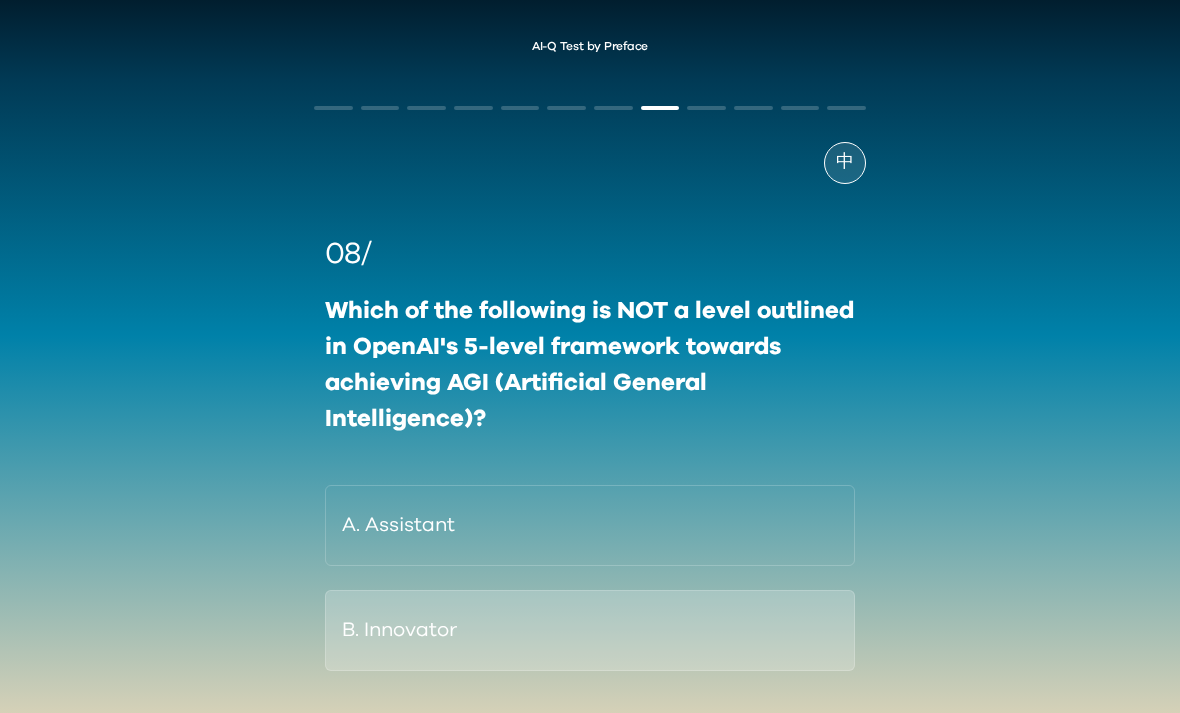 click on "B. Innovator" at bounding box center (590, 630) 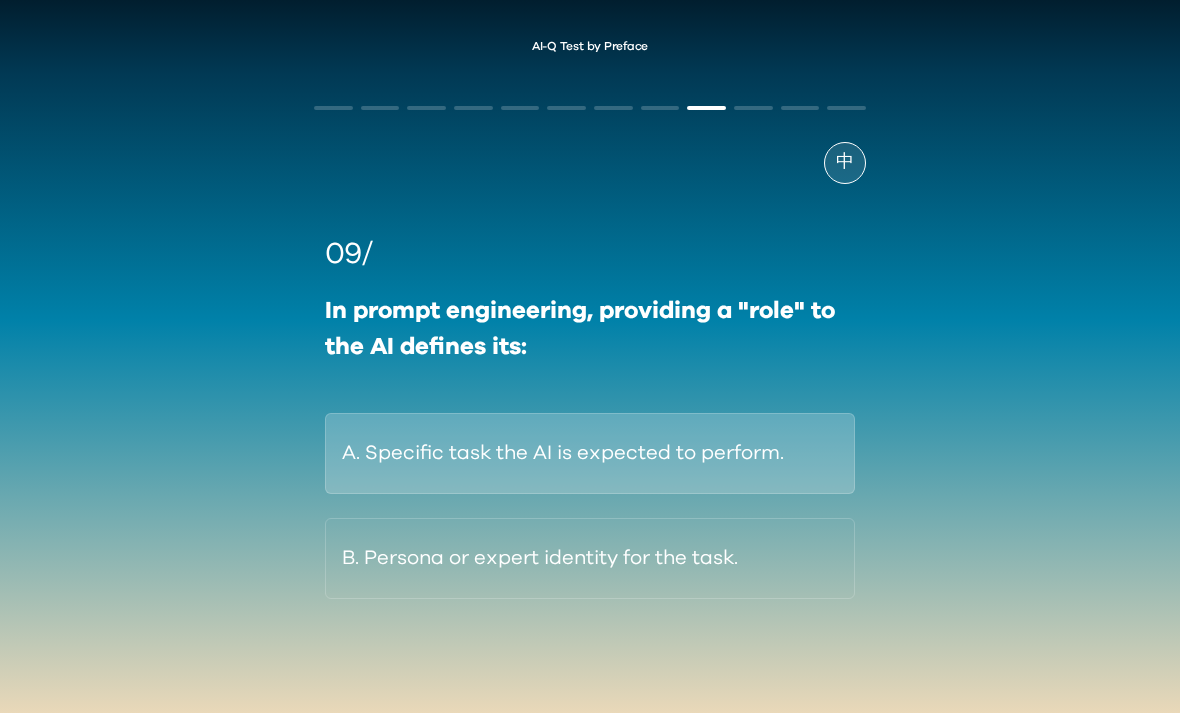 click on "A. Specific task the AI is expected to perform." at bounding box center [590, 453] 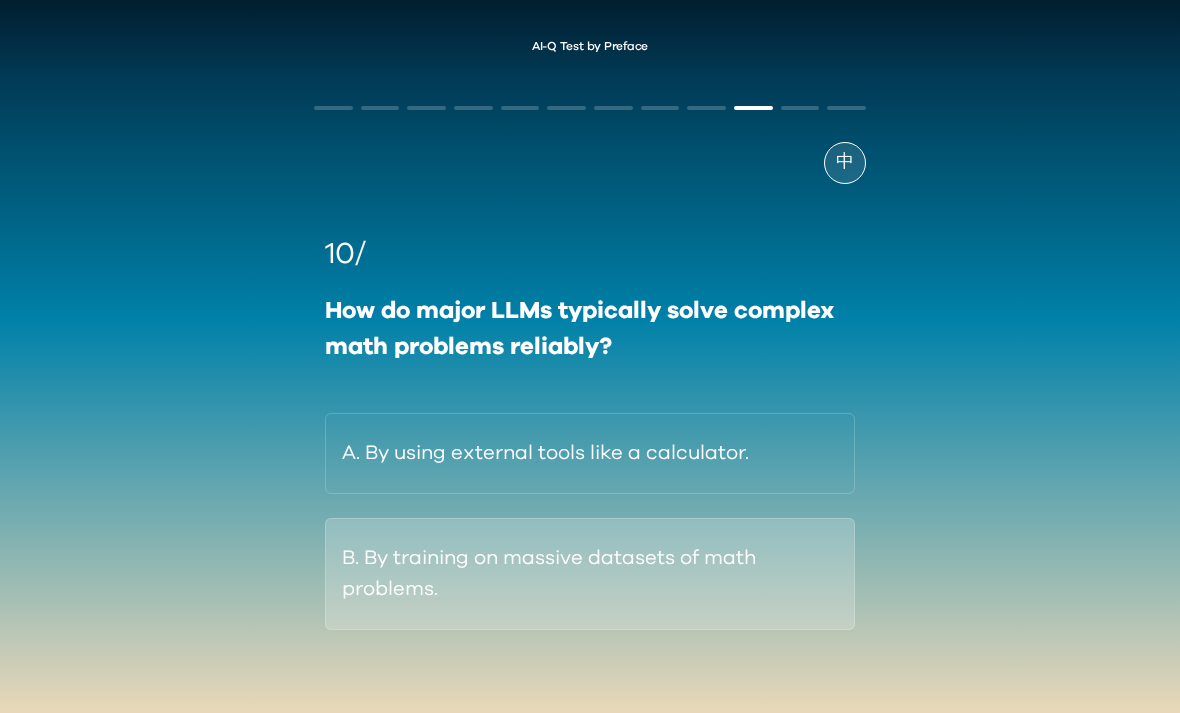 click on "B. By training on massive datasets of math problems." at bounding box center [590, 574] 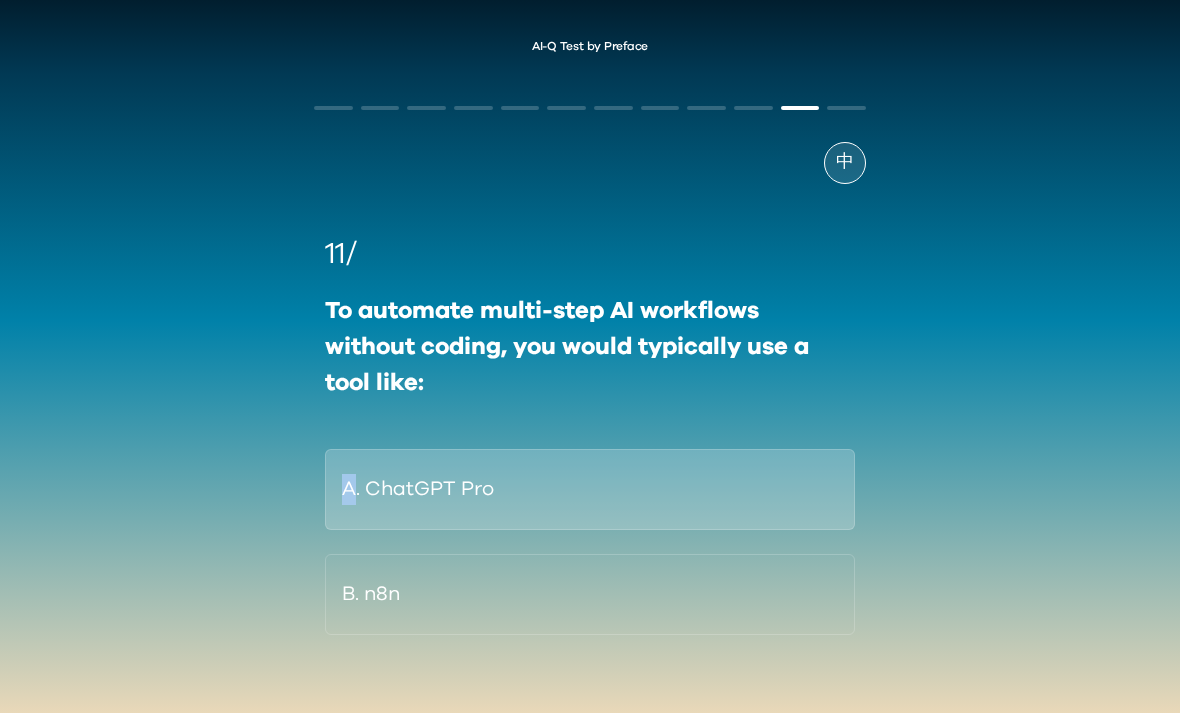 click on "A. ChatGPT Pro" at bounding box center [590, 489] 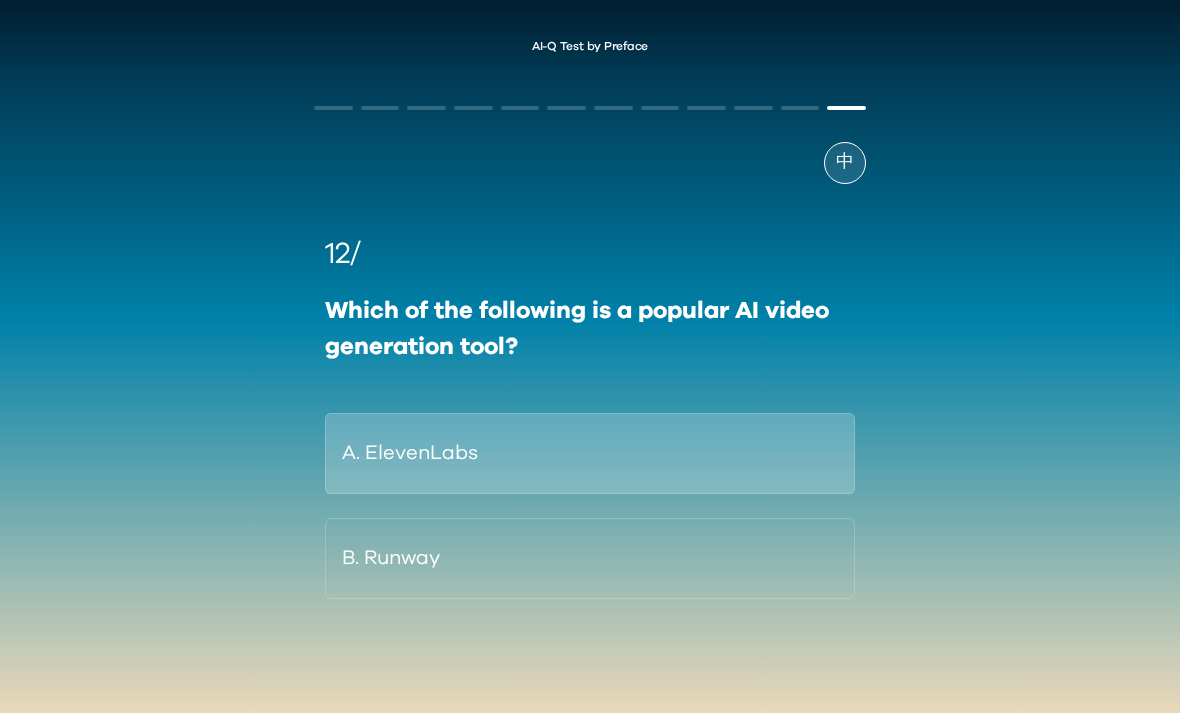 click on "A. ElevenLabs" at bounding box center [590, 453] 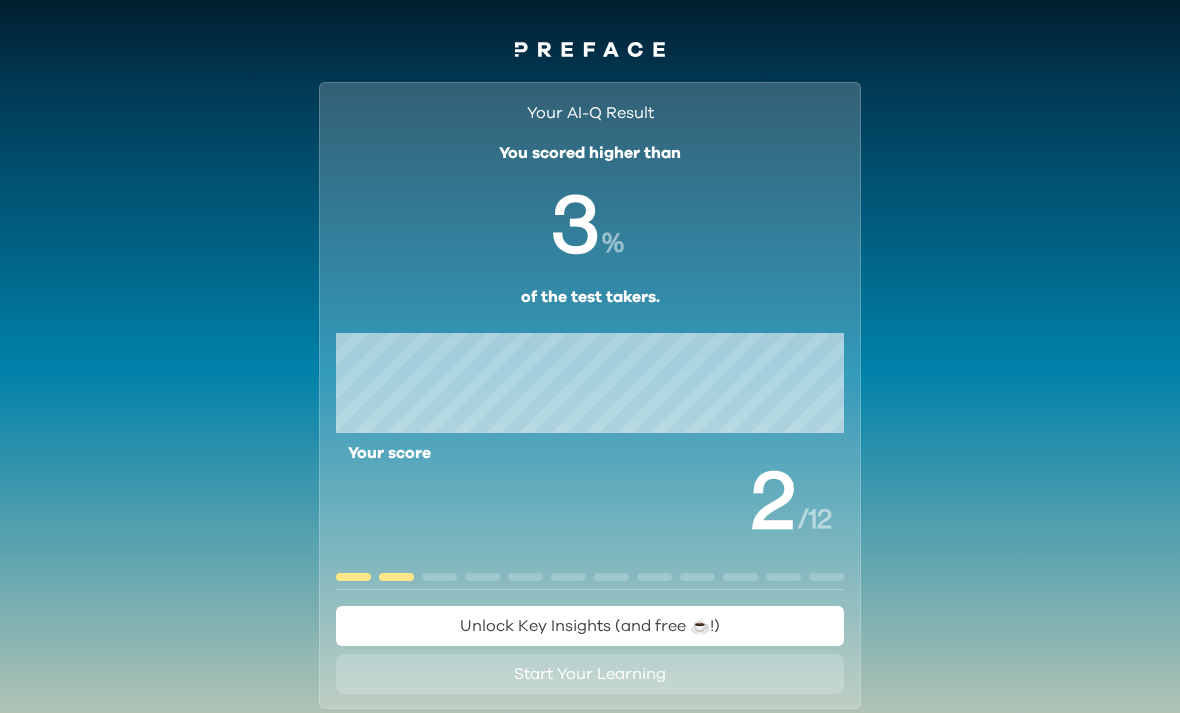 scroll, scrollTop: 85, scrollLeft: 0, axis: vertical 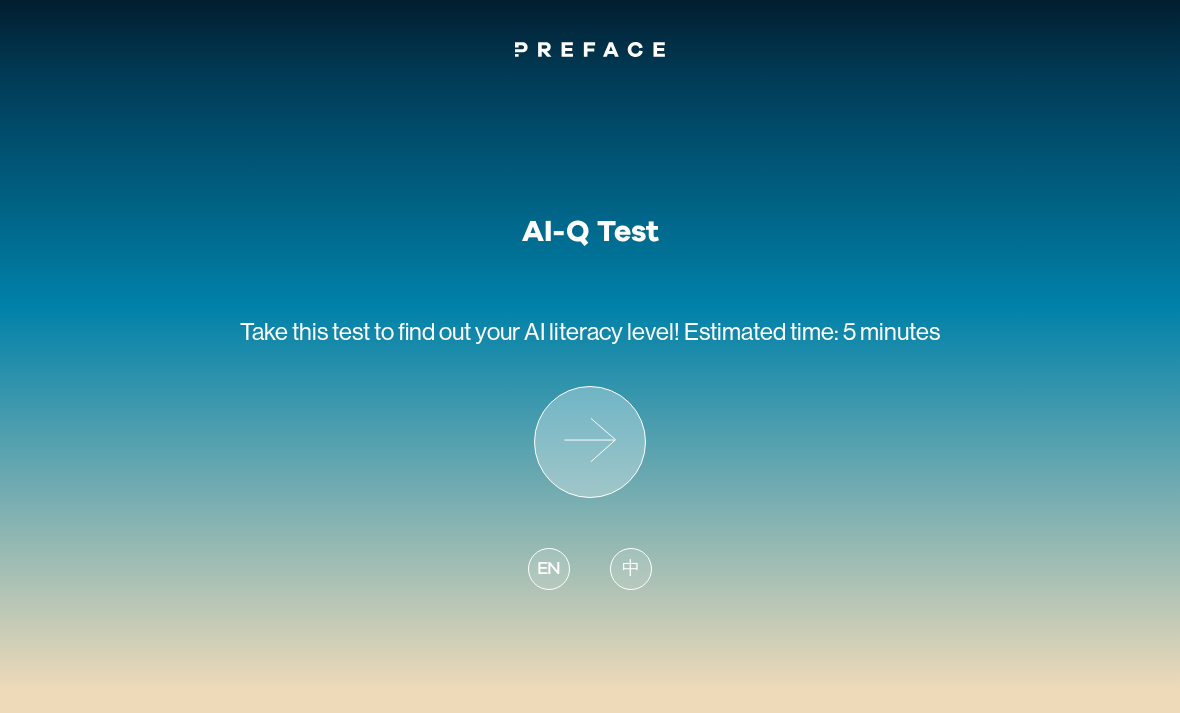 click 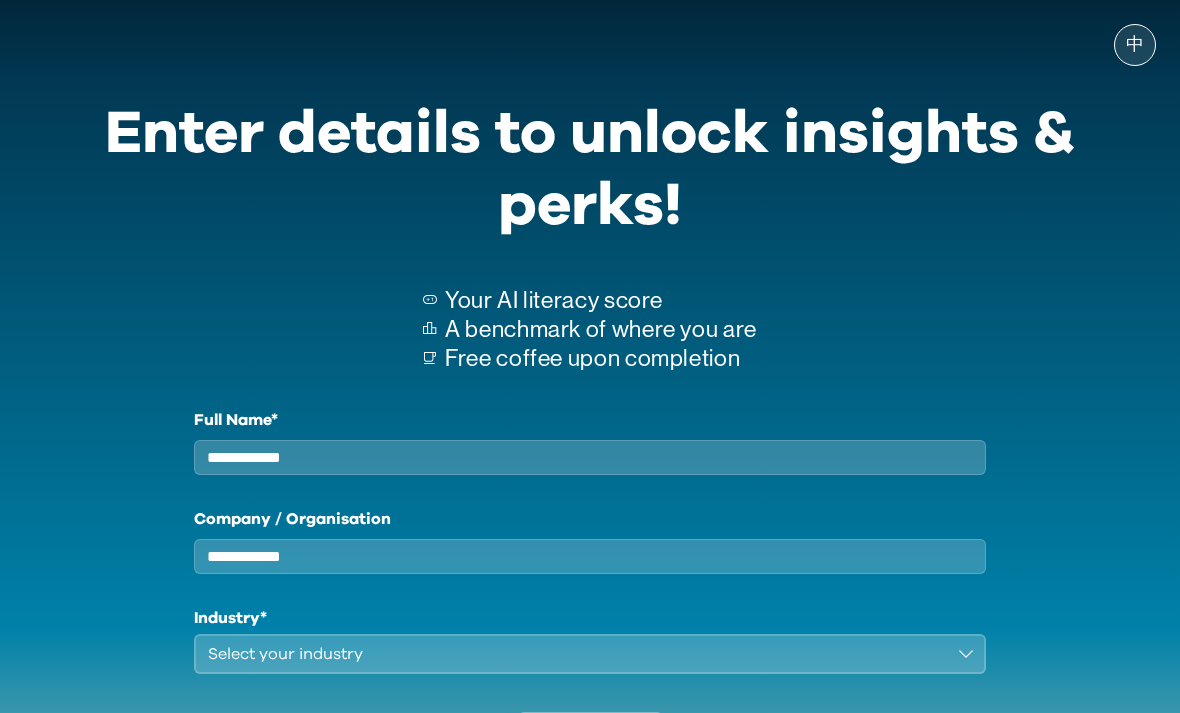 scroll, scrollTop: 126, scrollLeft: 0, axis: vertical 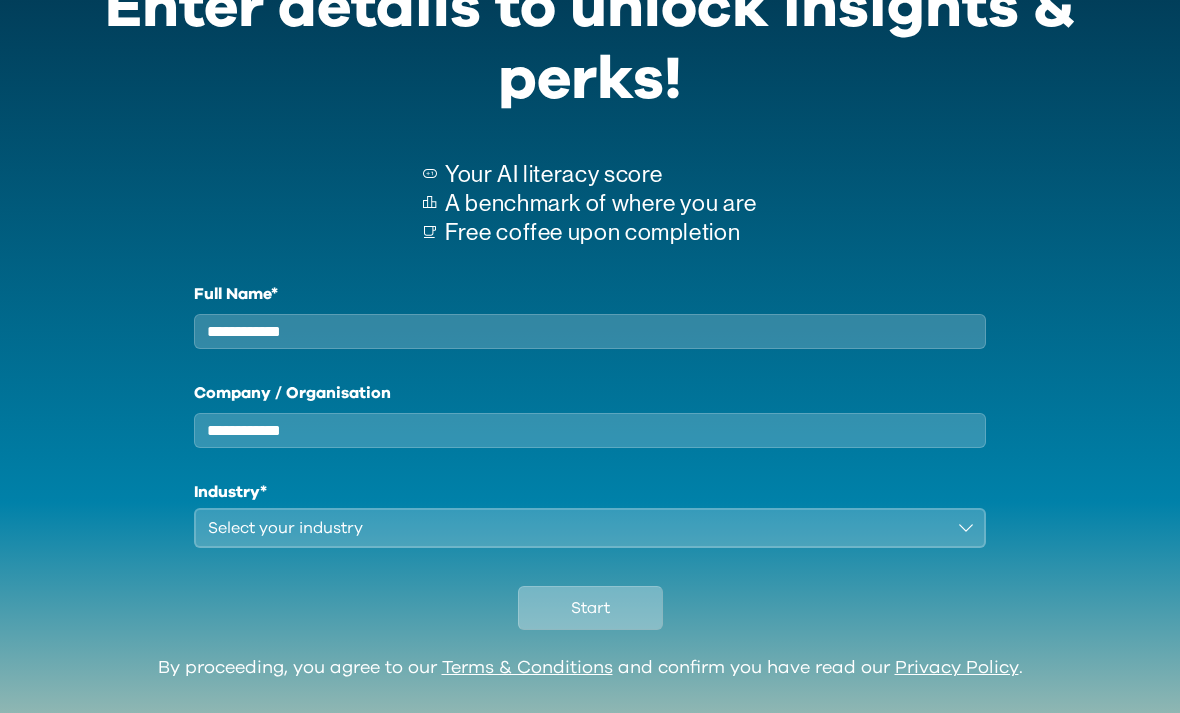 click on "Start" at bounding box center (590, 608) 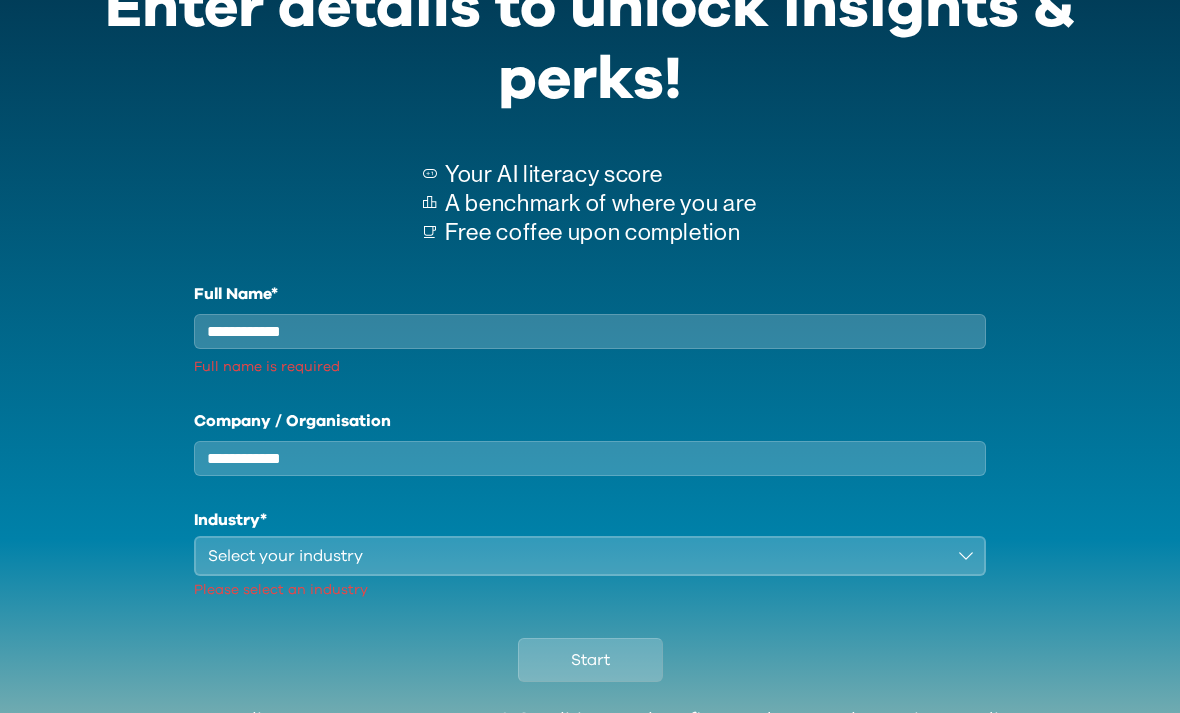 click on "Select your industry" at bounding box center (576, 556) 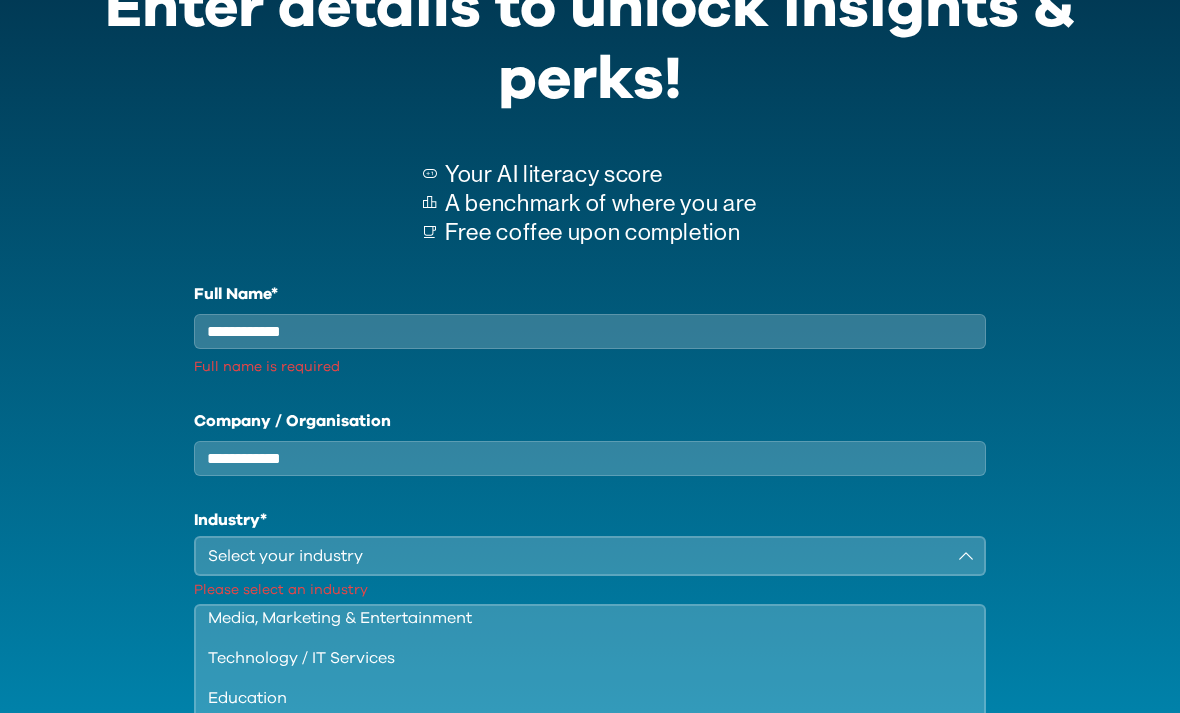 scroll, scrollTop: 172, scrollLeft: 0, axis: vertical 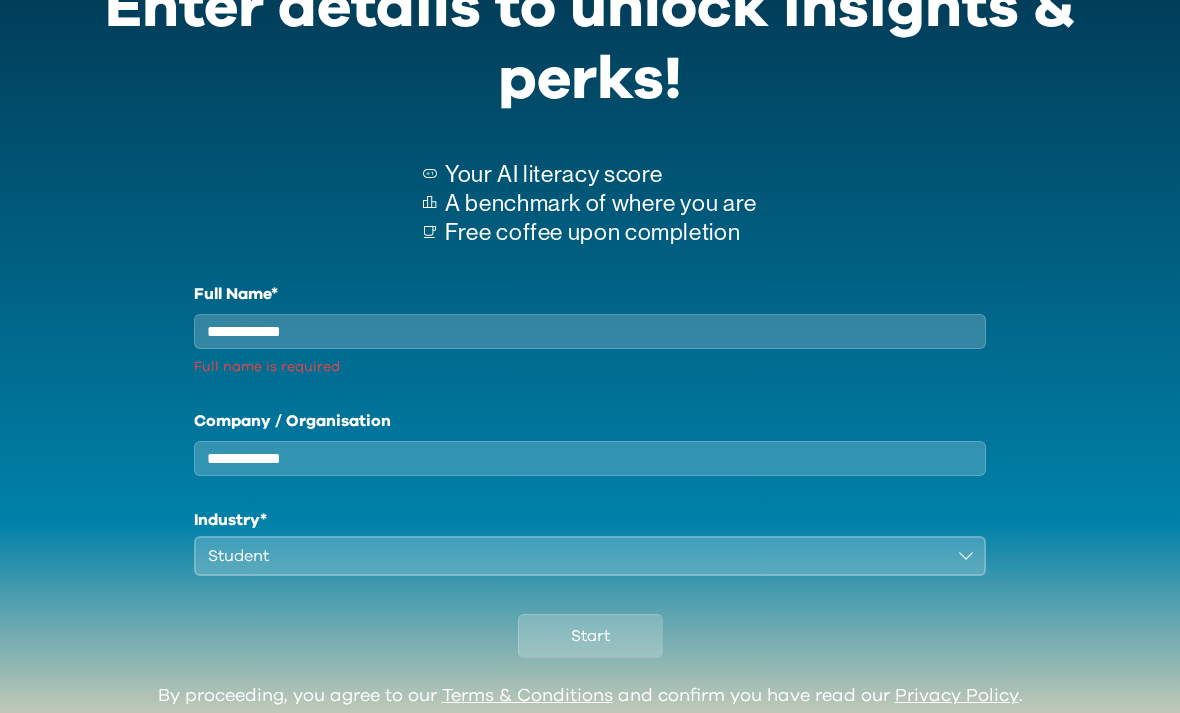 click on "Company / Organisation" at bounding box center [590, 458] 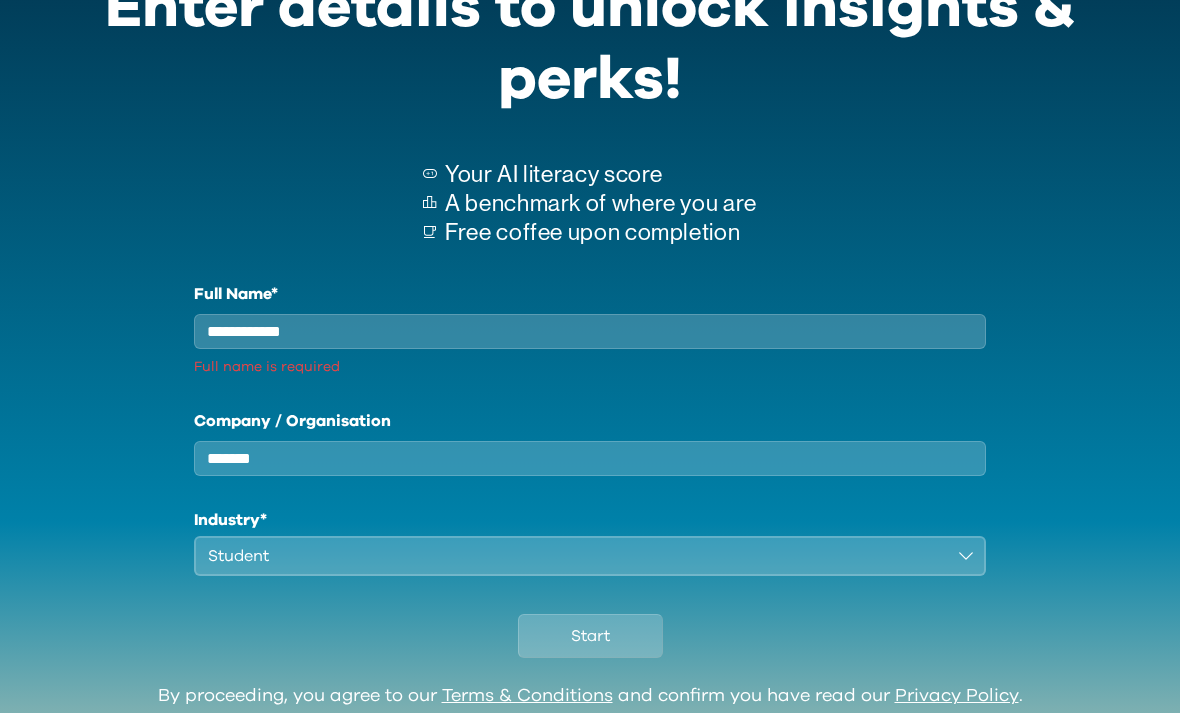 type on "*******" 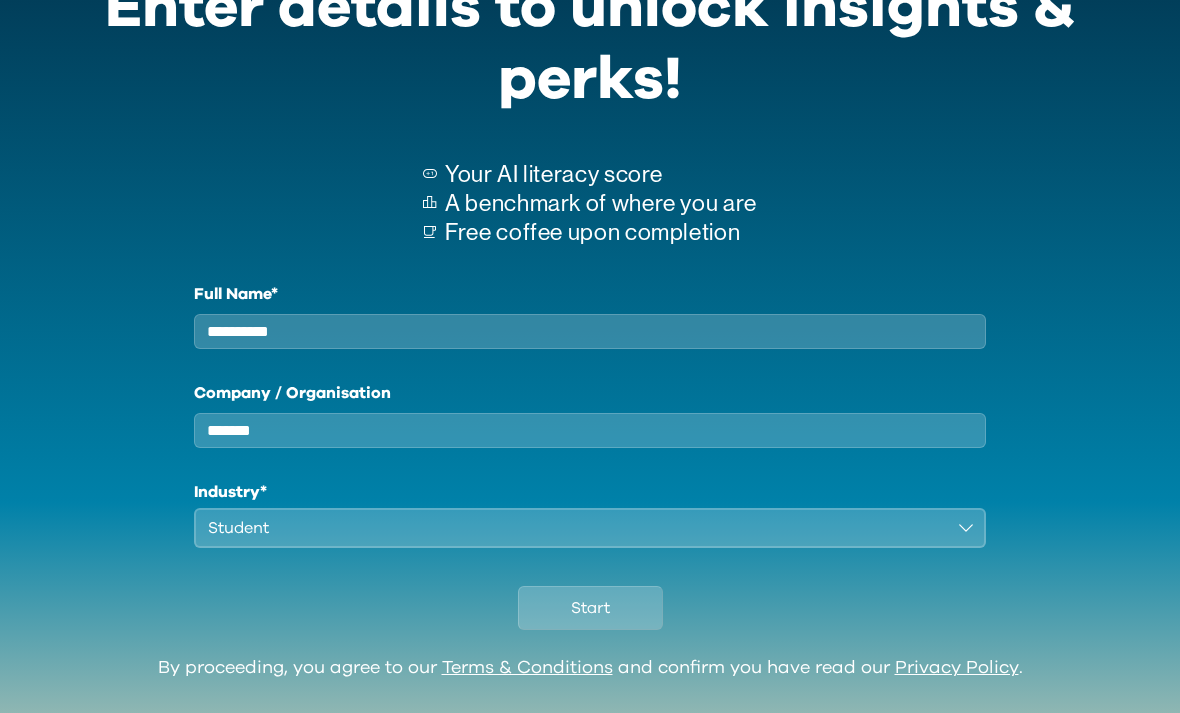 type on "**********" 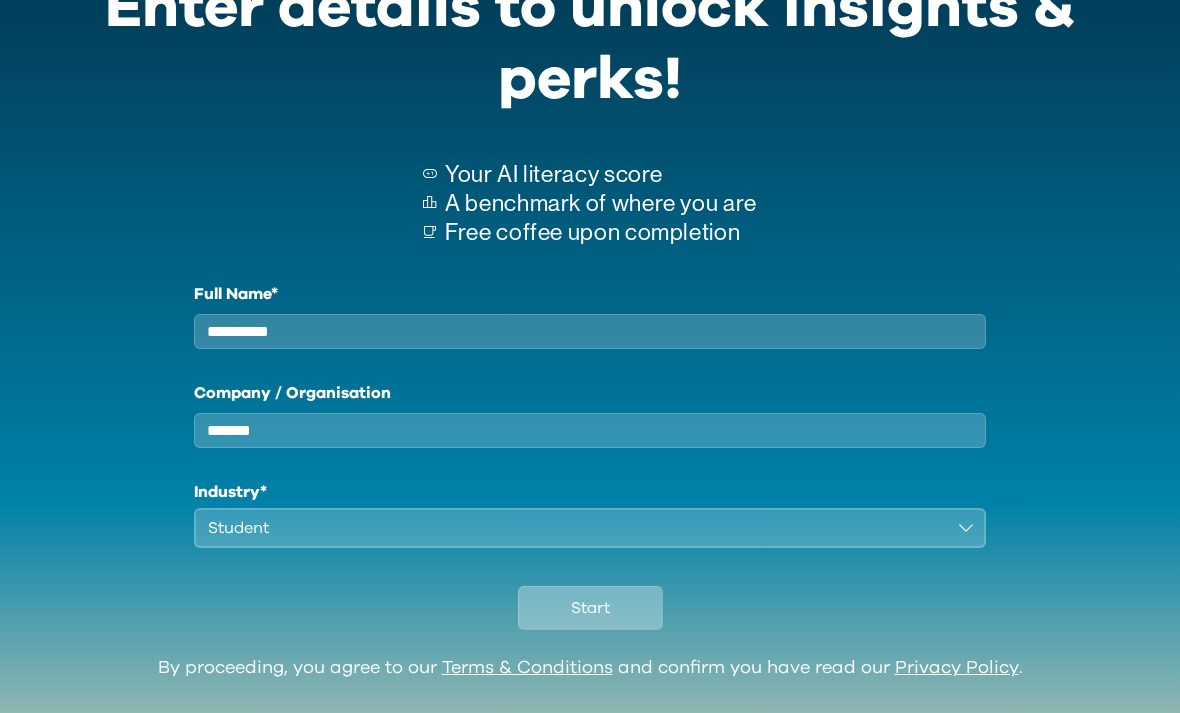 click on "Start" at bounding box center [590, 608] 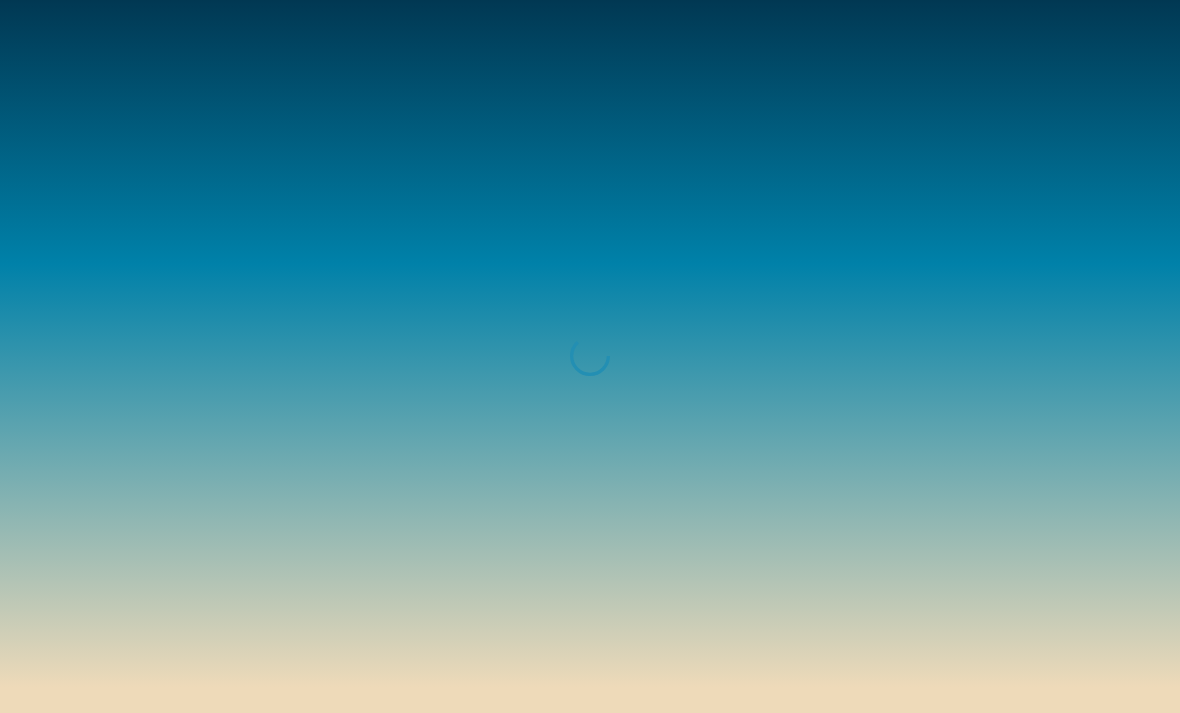 scroll, scrollTop: 0, scrollLeft: 0, axis: both 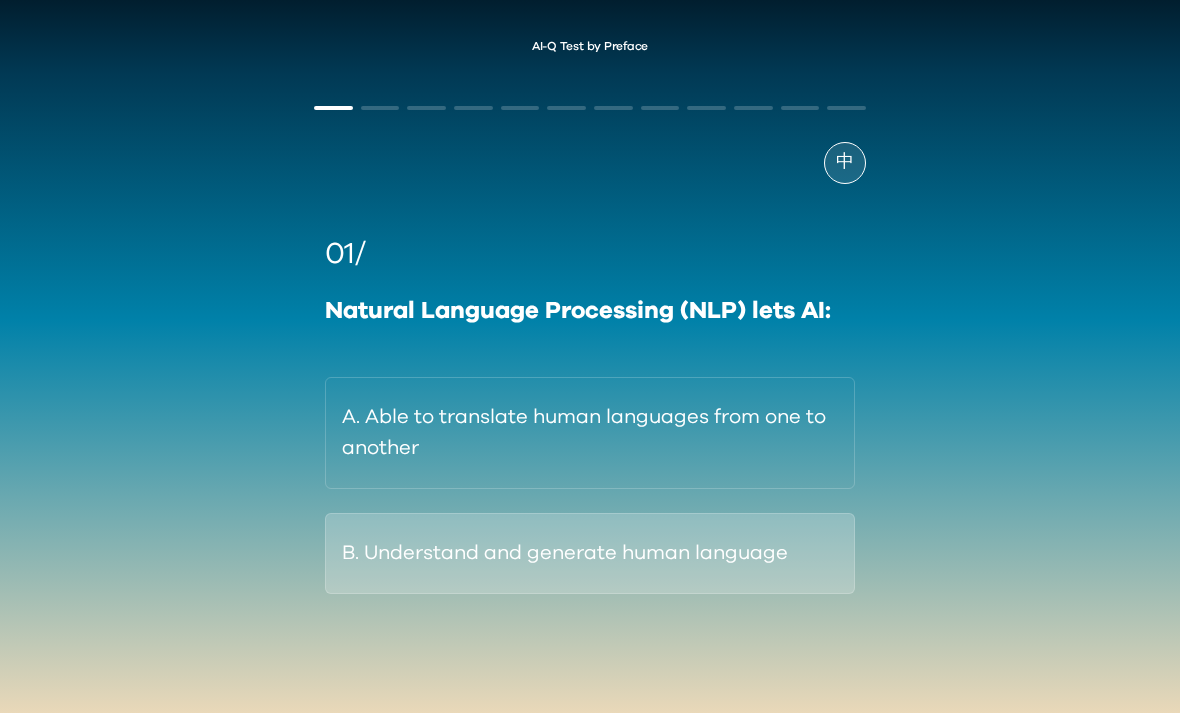 click on "B. Understand and generate human language" at bounding box center [590, 553] 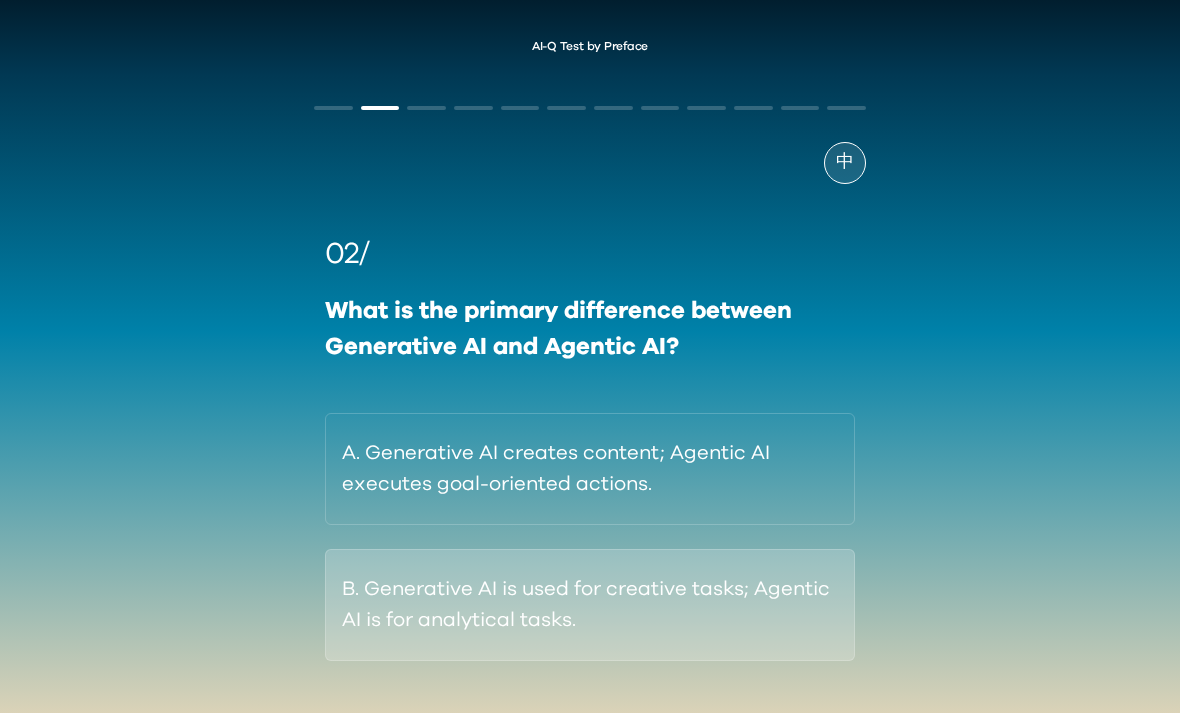 click on "B. Generative AI is used for creative tasks; Agentic AI is for analytical tasks." at bounding box center (590, 605) 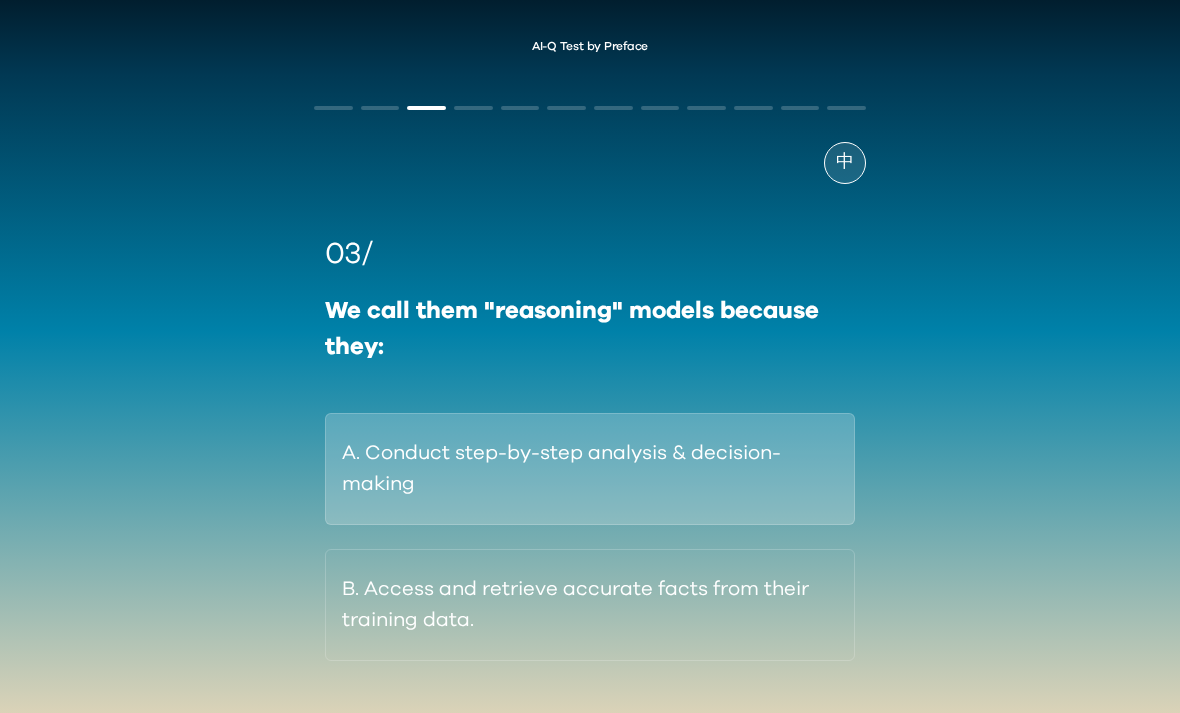 click on "A. Conduct step-by-step analysis & decision-making" at bounding box center [590, 469] 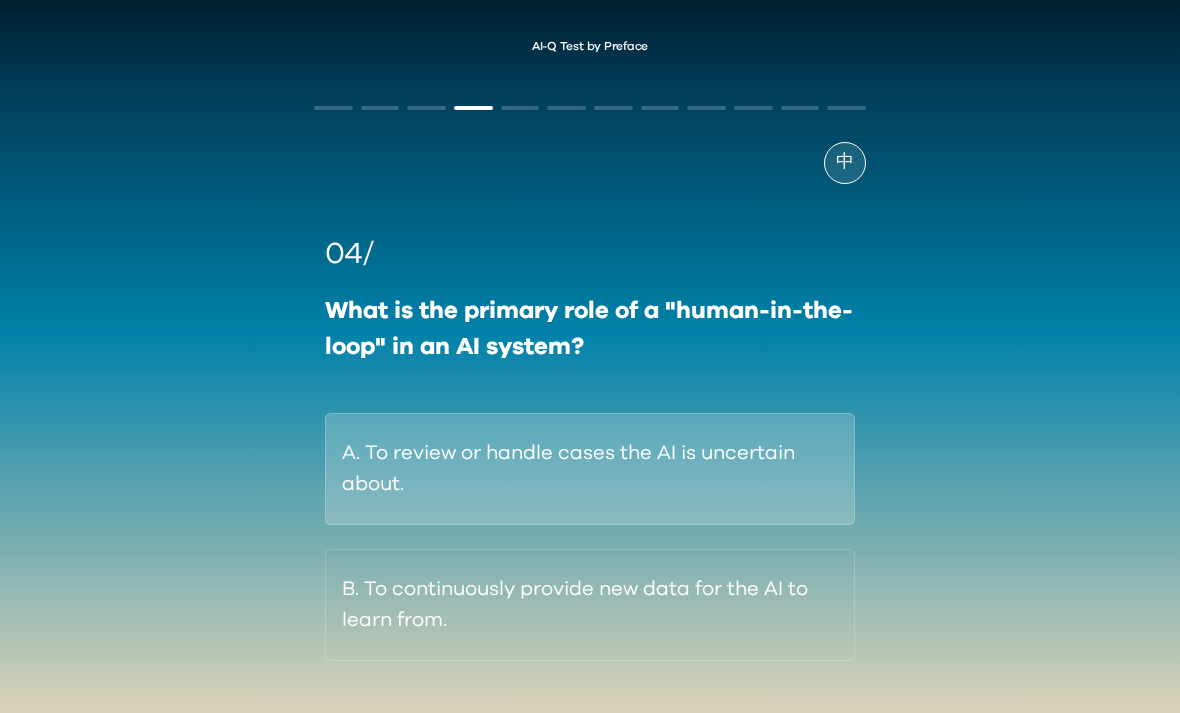 click on "A. To review or handle cases the AI is uncertain about." at bounding box center (590, 469) 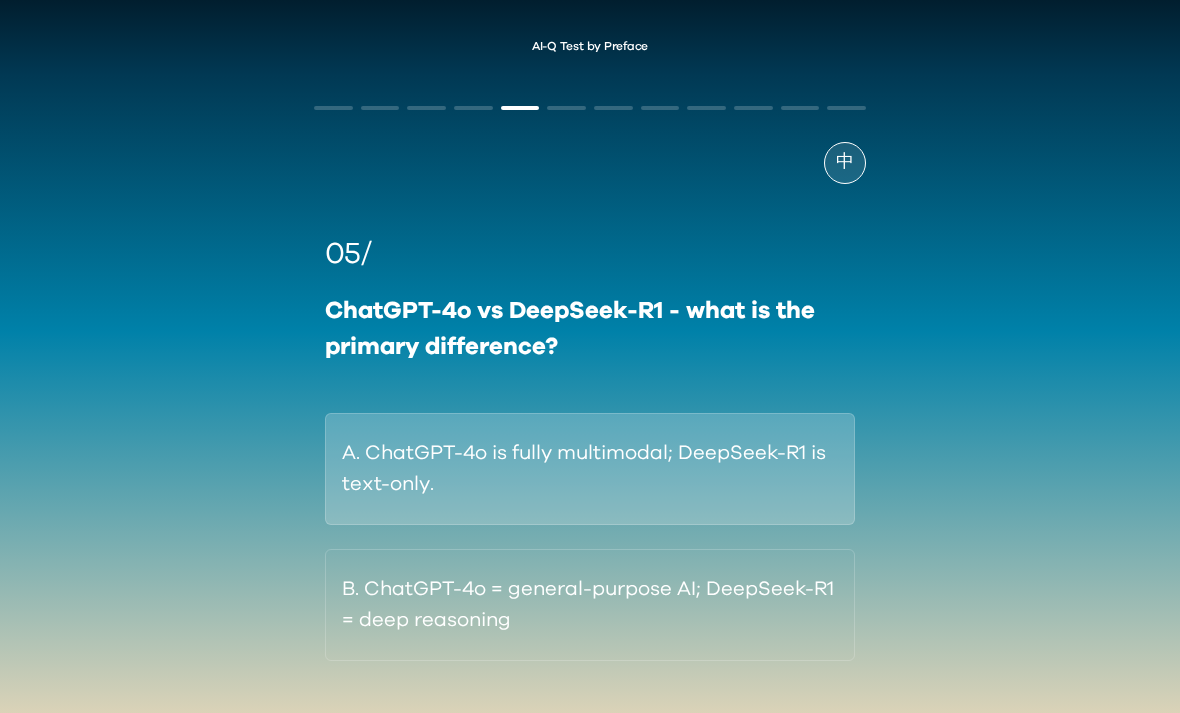 click on "A. ChatGPT-4o is fully multimodal; DeepSeek-R1 is text-only." at bounding box center [590, 469] 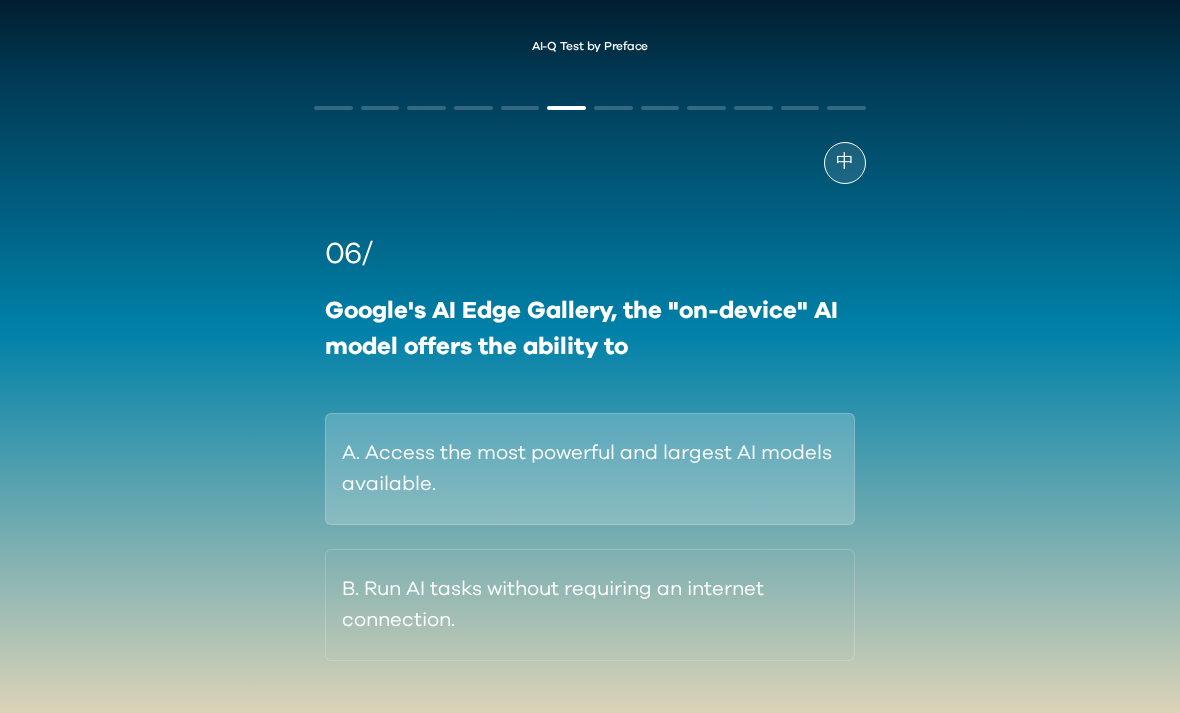 click on "A. Access the most powerful and largest AI models available." at bounding box center [590, 469] 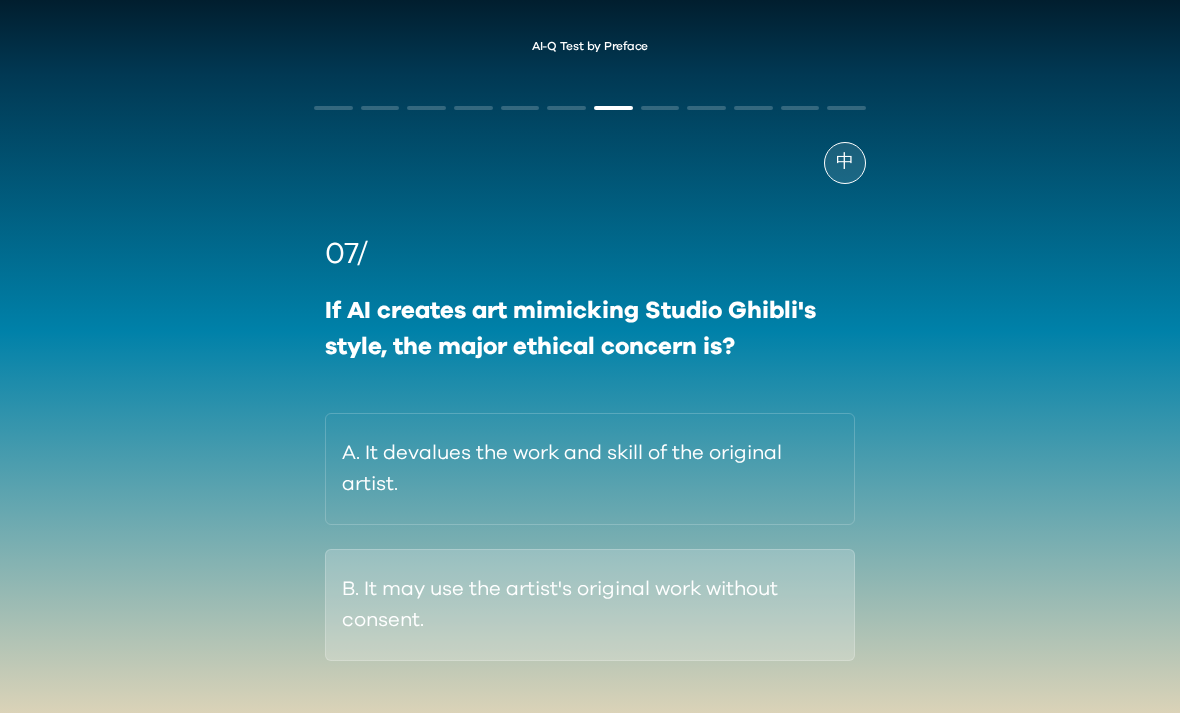 click on "B. It may use the artist's original work without consent." at bounding box center (590, 605) 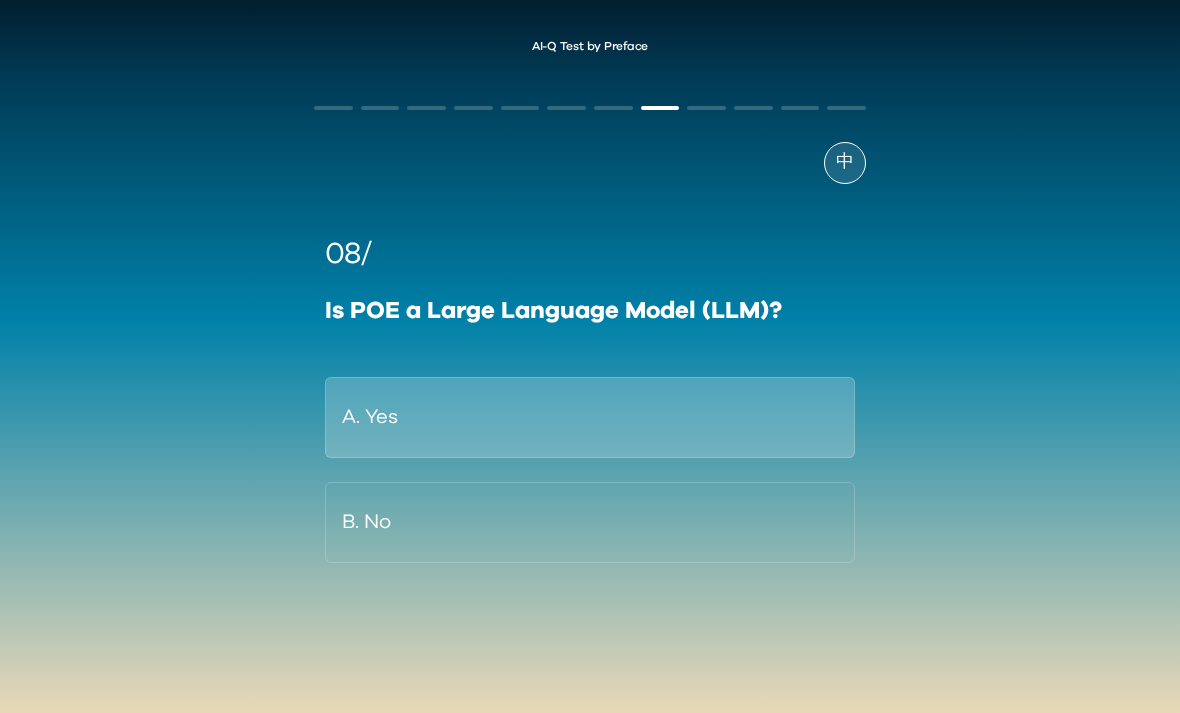 click on "A. Yes" at bounding box center [590, 417] 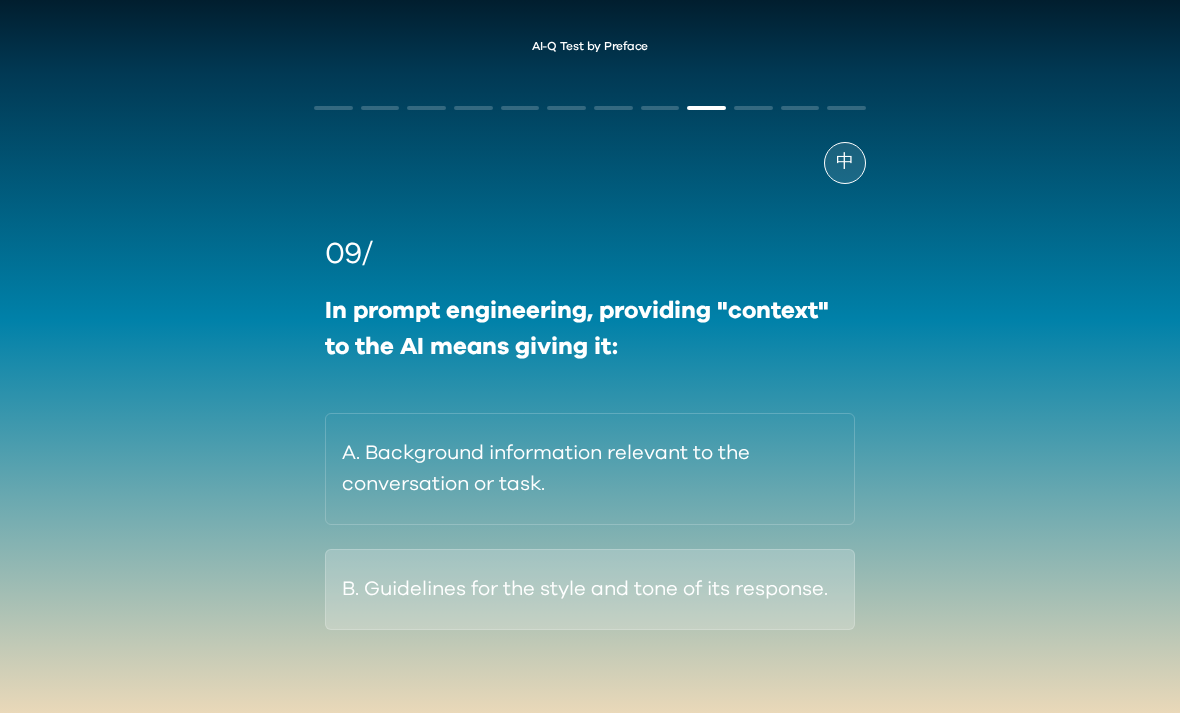 click on "B. Guidelines for the style and tone of its response." at bounding box center (590, 589) 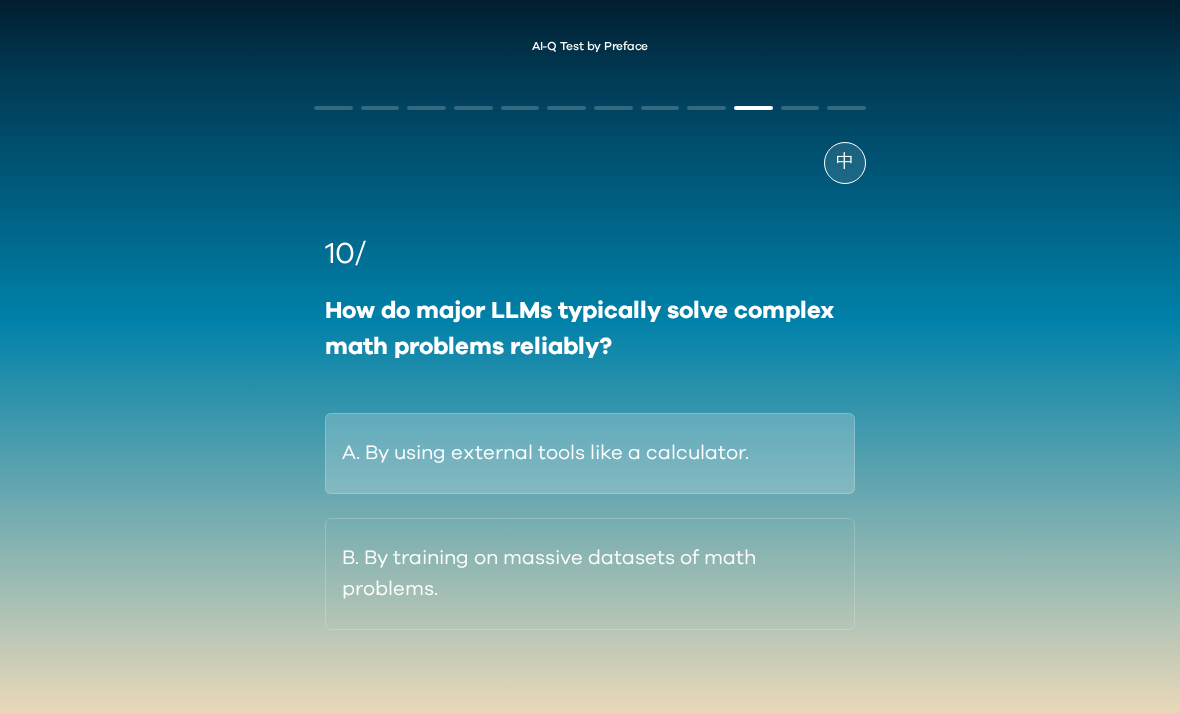 click on "A. By using external tools like a calculator." at bounding box center [590, 453] 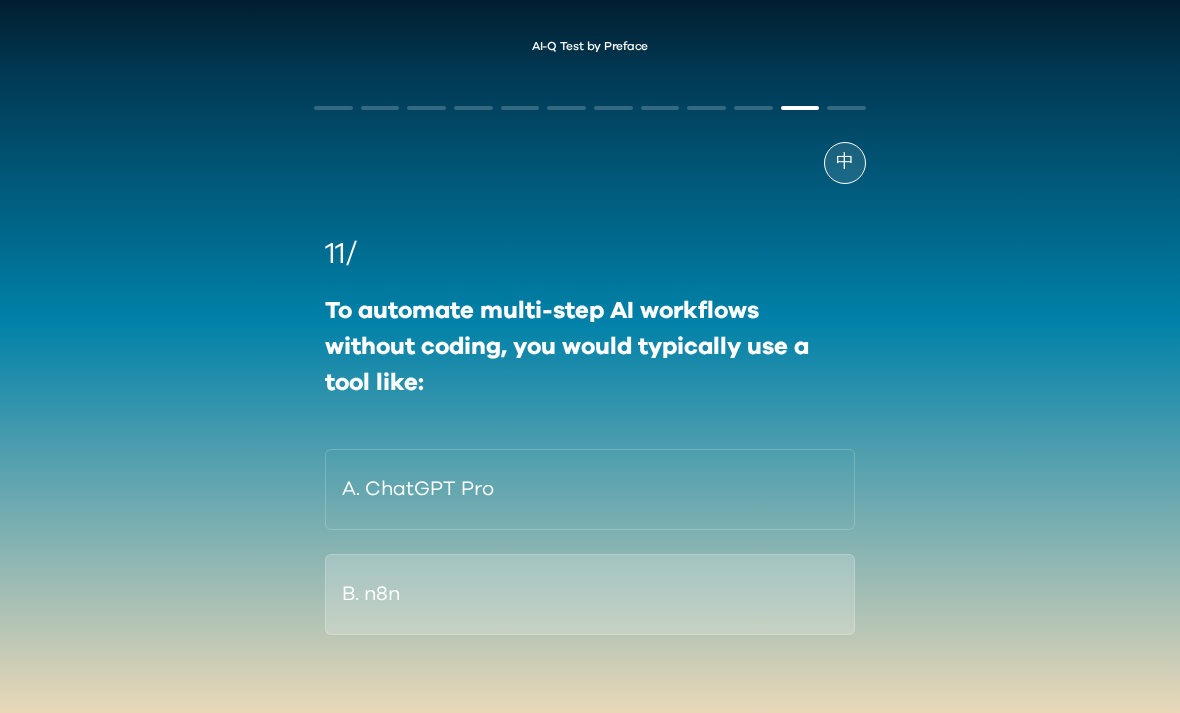 click on "B. n8n" at bounding box center (590, 594) 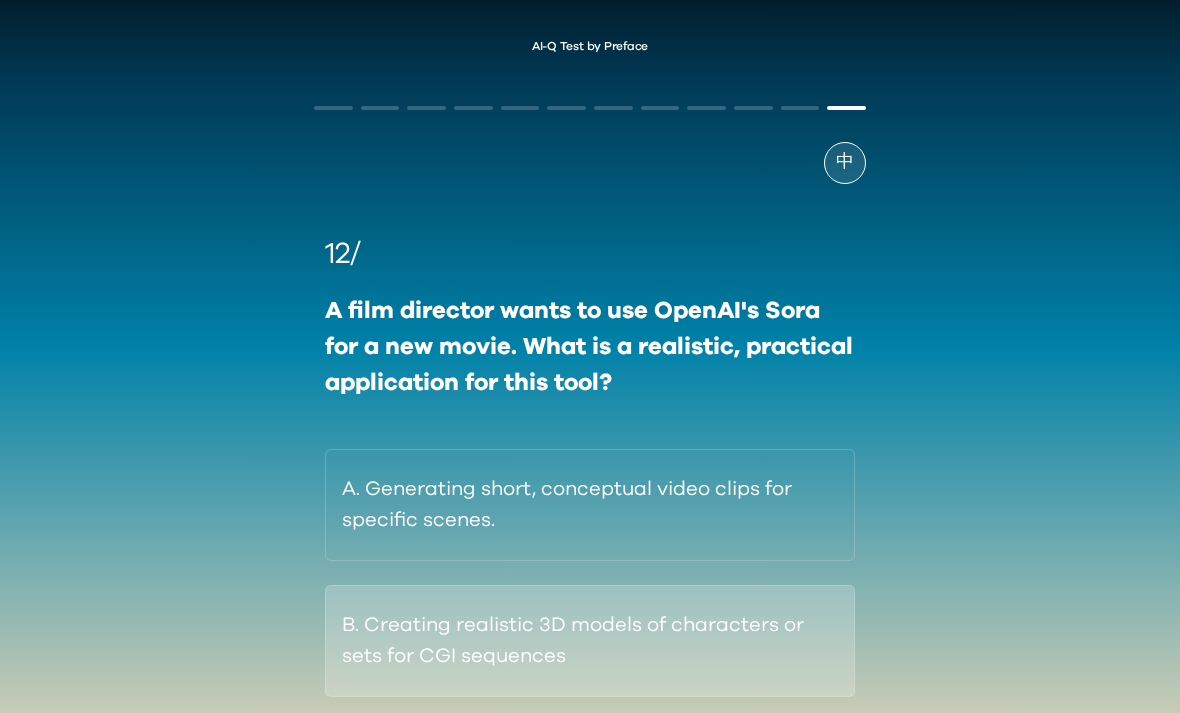 click on "B. Creating realistic 3D models of characters or sets for CGI sequences" at bounding box center (590, 641) 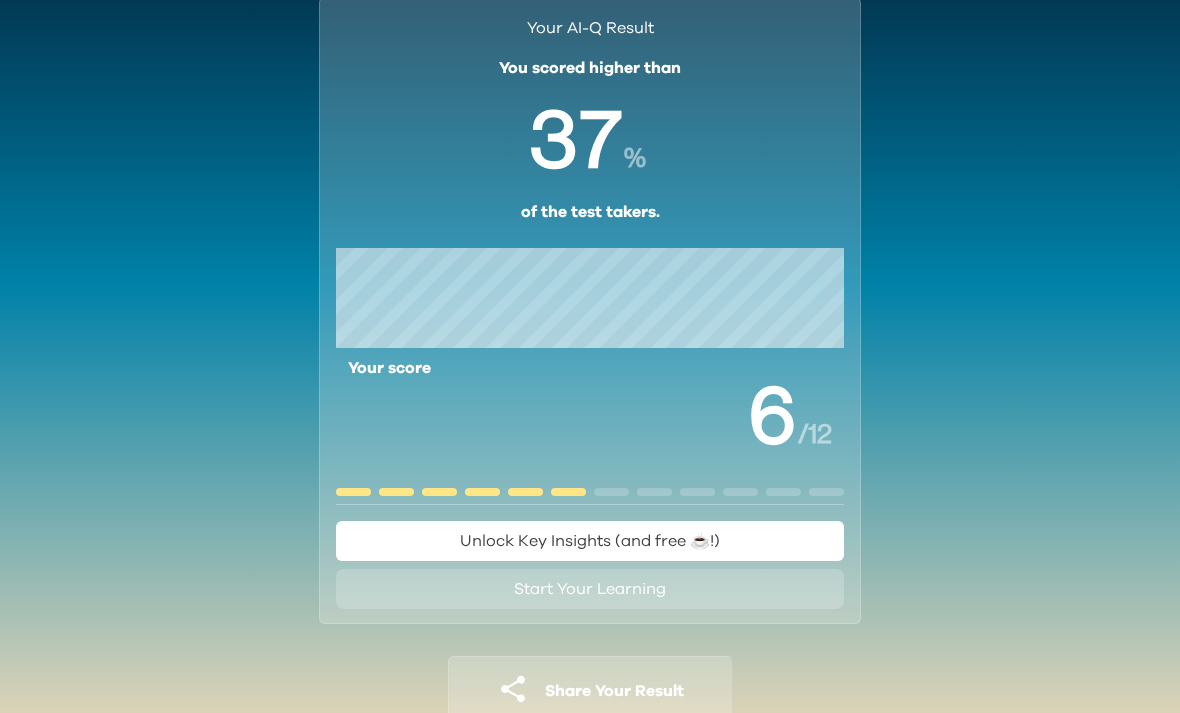 scroll, scrollTop: 0, scrollLeft: 0, axis: both 